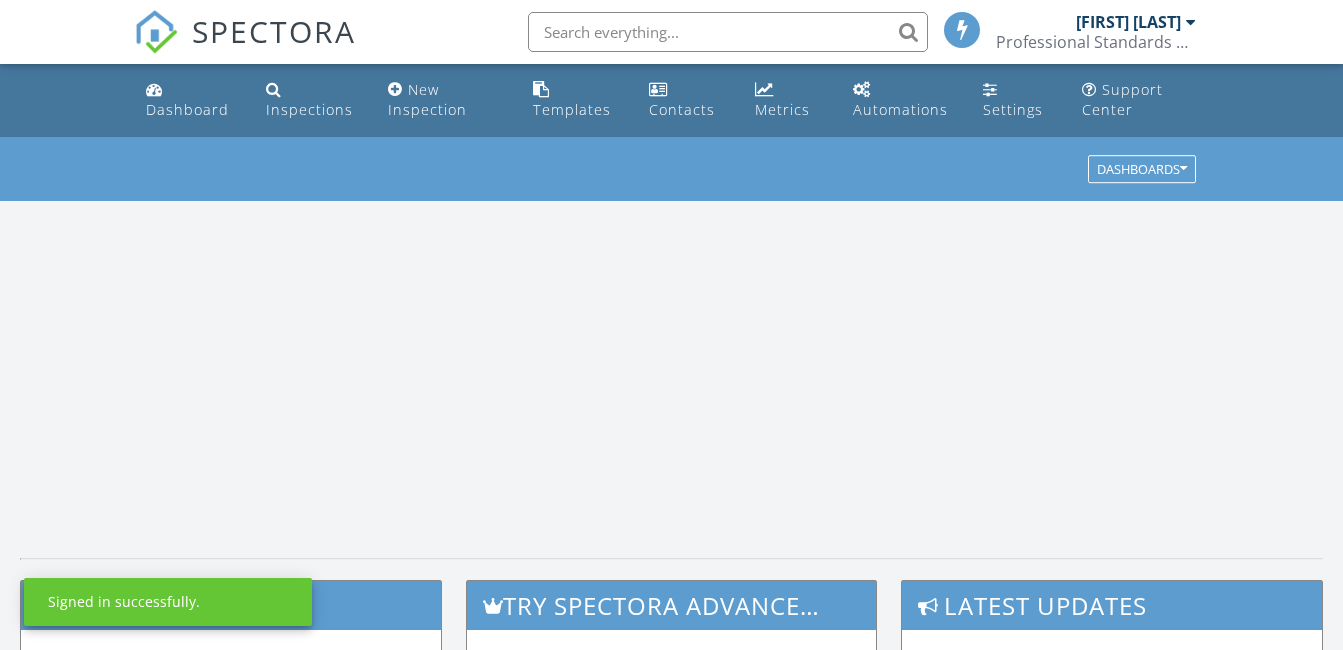 scroll, scrollTop: 0, scrollLeft: 0, axis: both 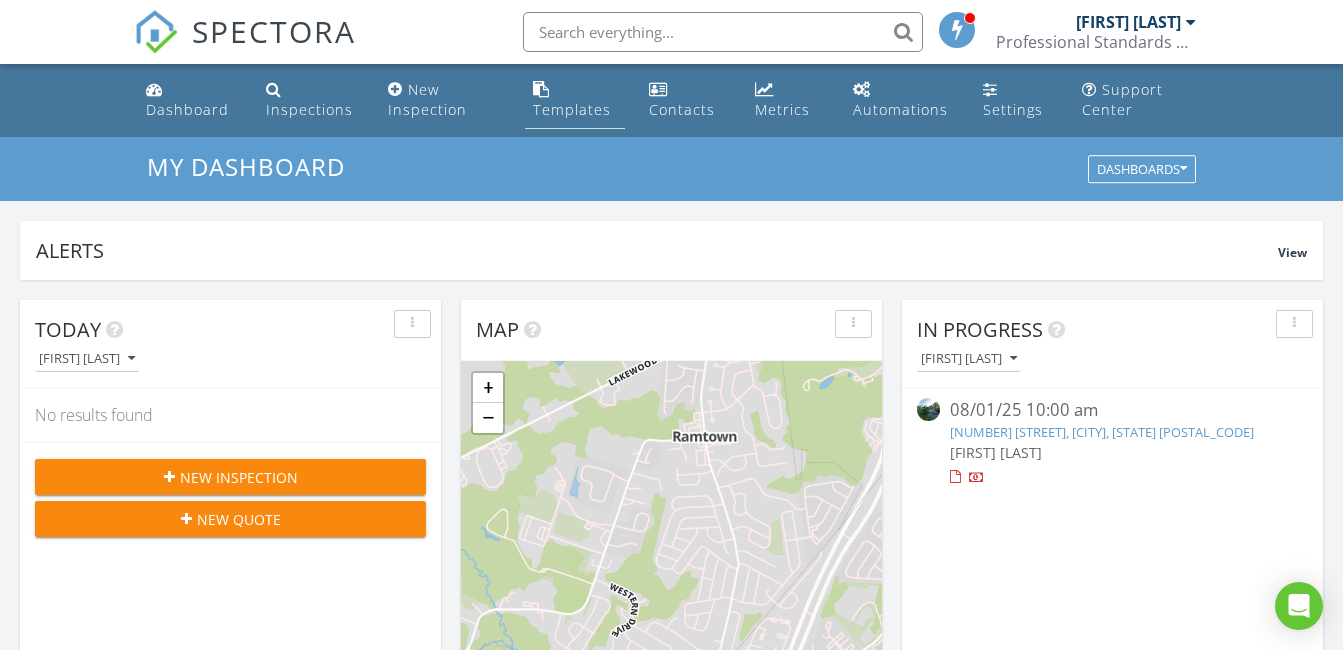 click on "Templates" at bounding box center [572, 109] 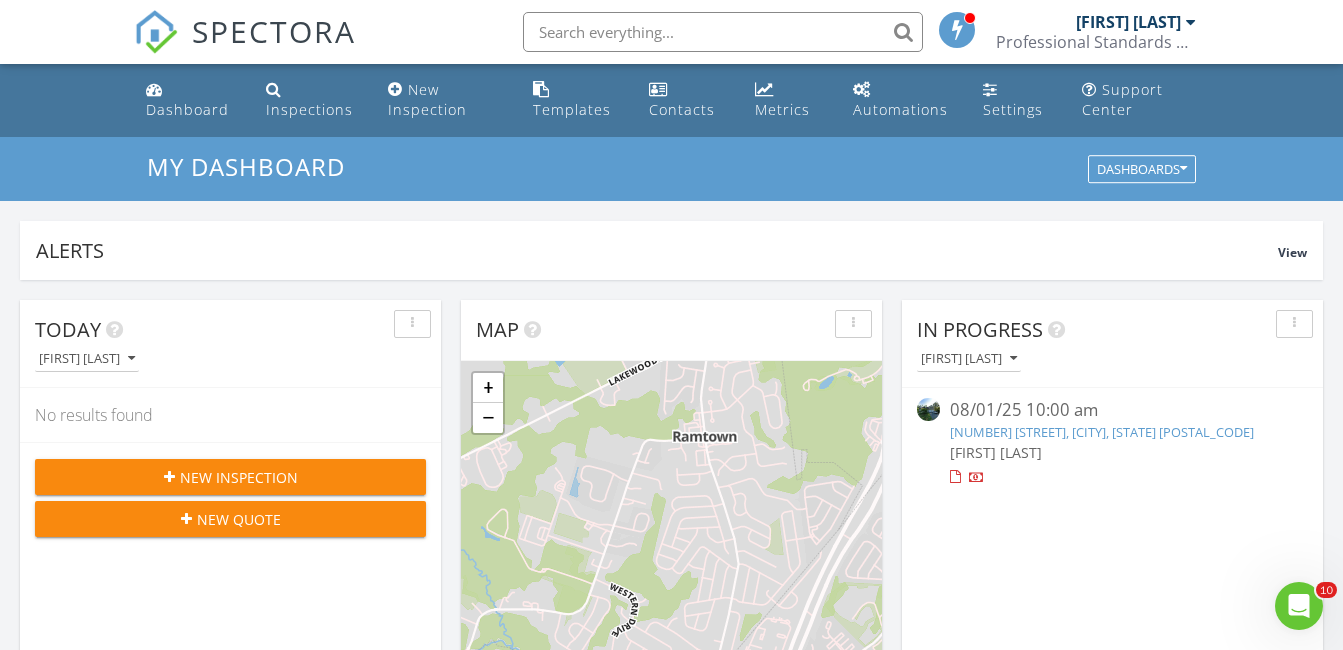scroll, scrollTop: 0, scrollLeft: 0, axis: both 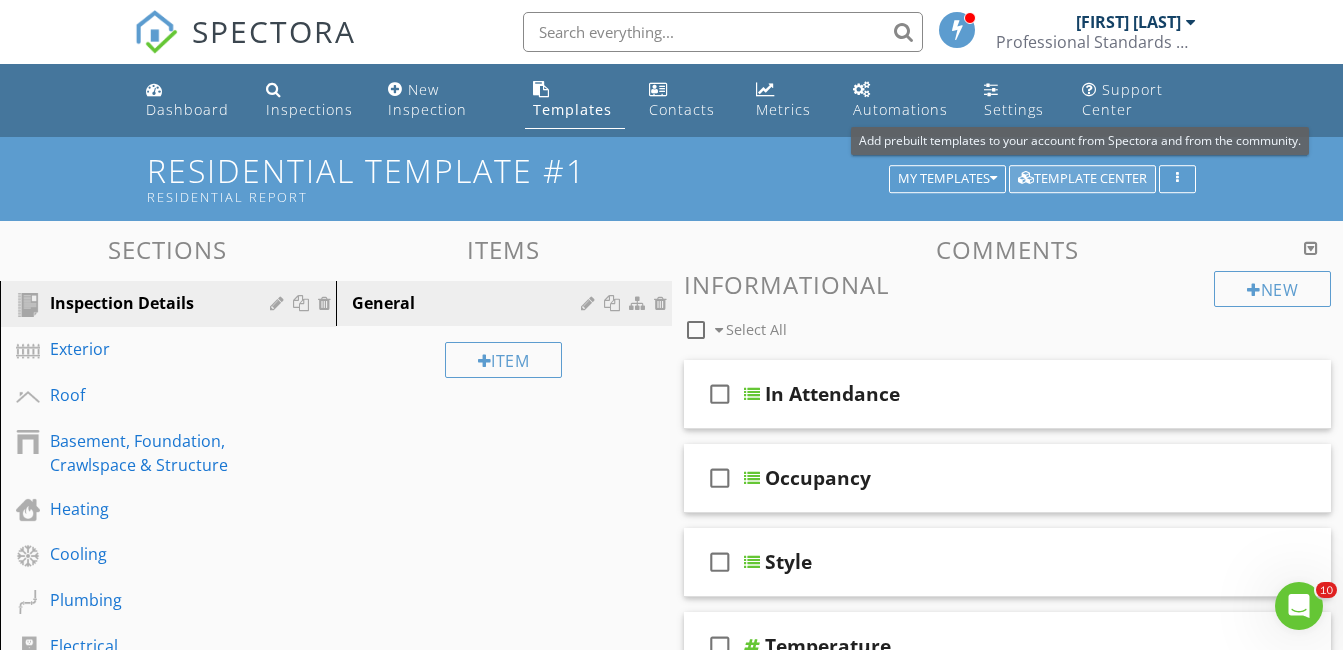 click on "Template Center" at bounding box center [1082, 179] 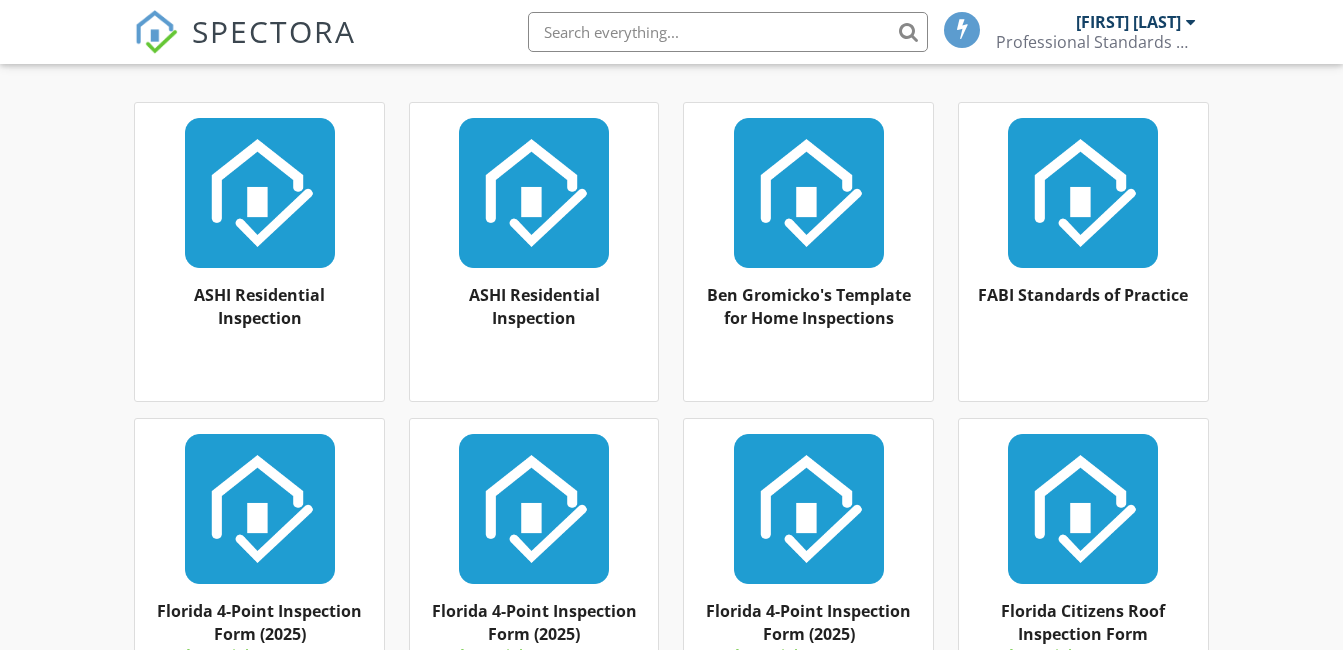 scroll, scrollTop: 300, scrollLeft: 0, axis: vertical 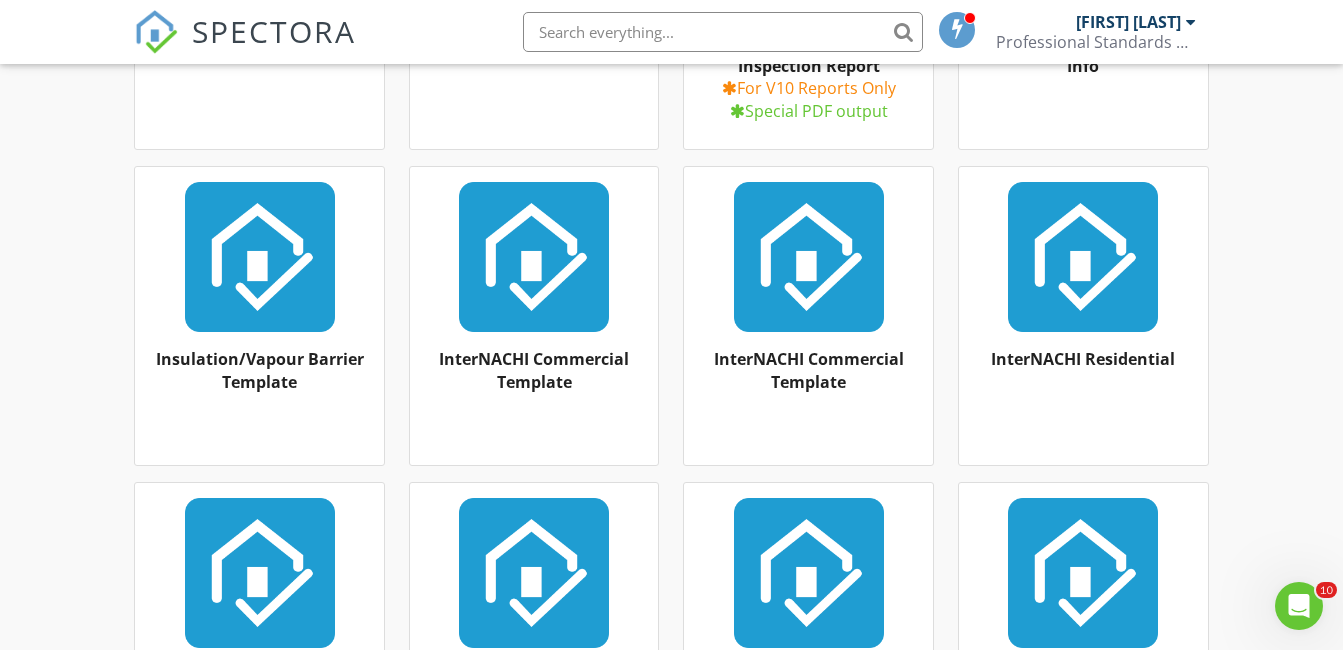 click on "InterNACHI Commercial Template" at bounding box center [534, 370] 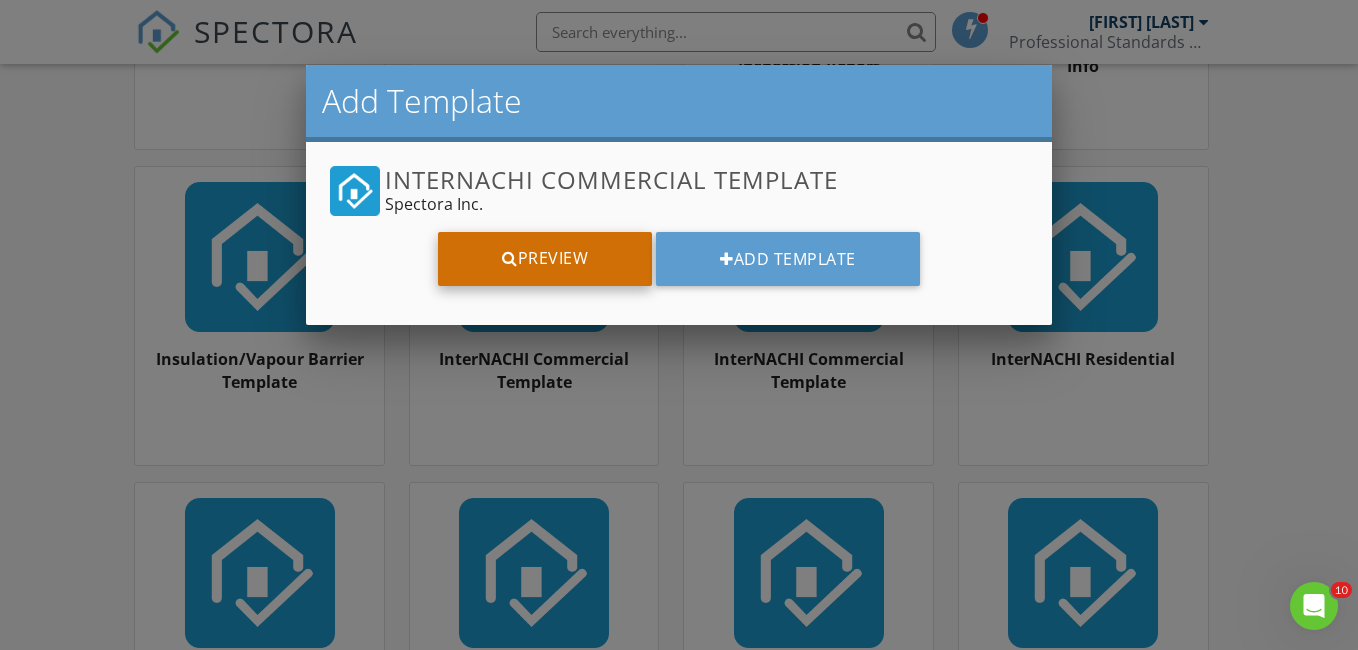 click on "Preview" at bounding box center [545, 259] 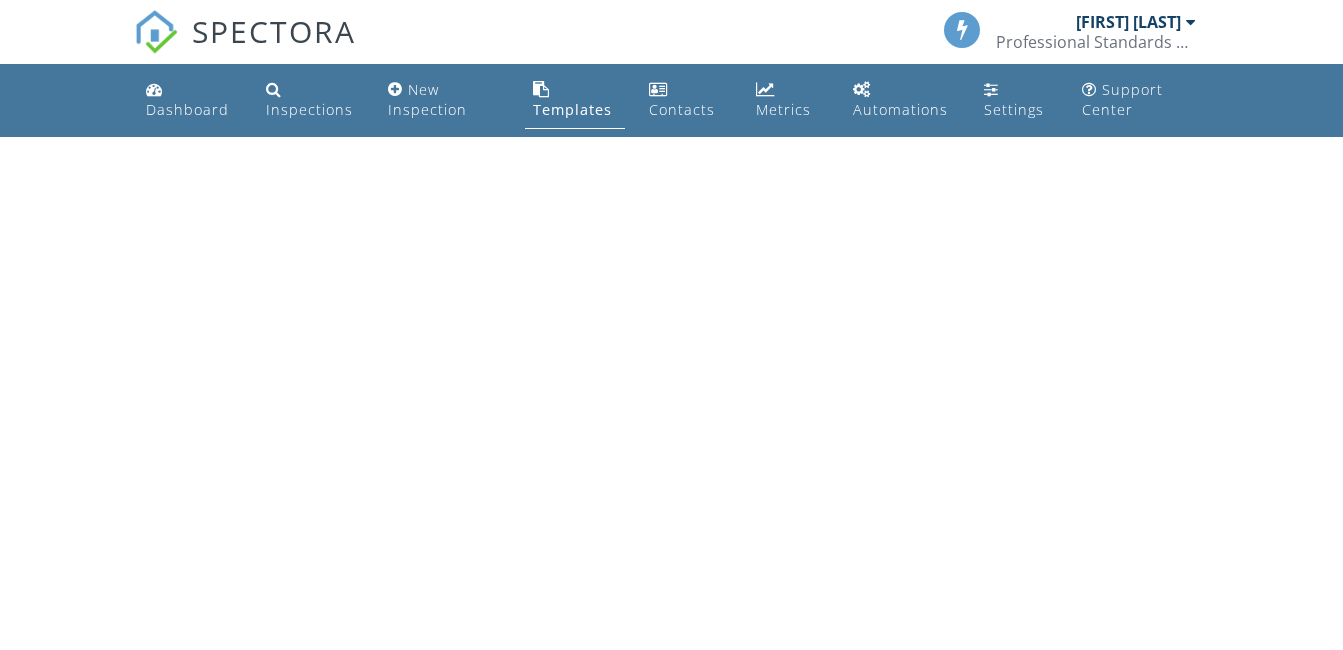 scroll, scrollTop: 0, scrollLeft: 0, axis: both 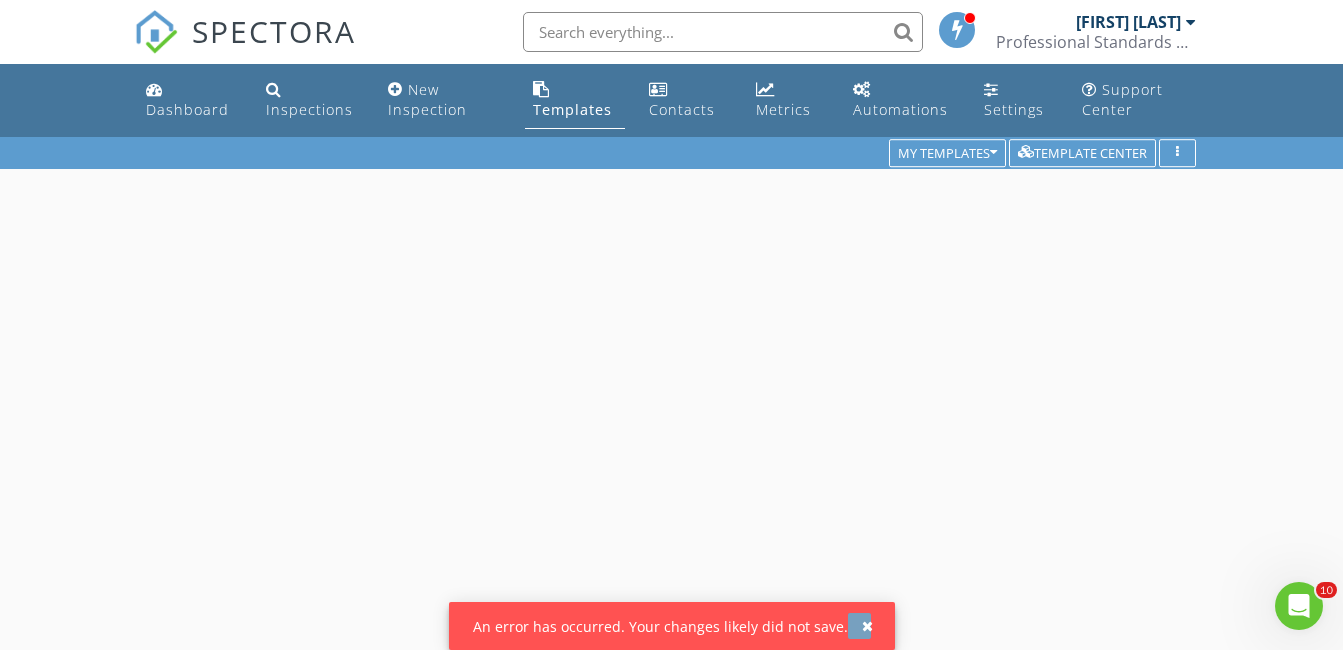 click at bounding box center [867, 626] 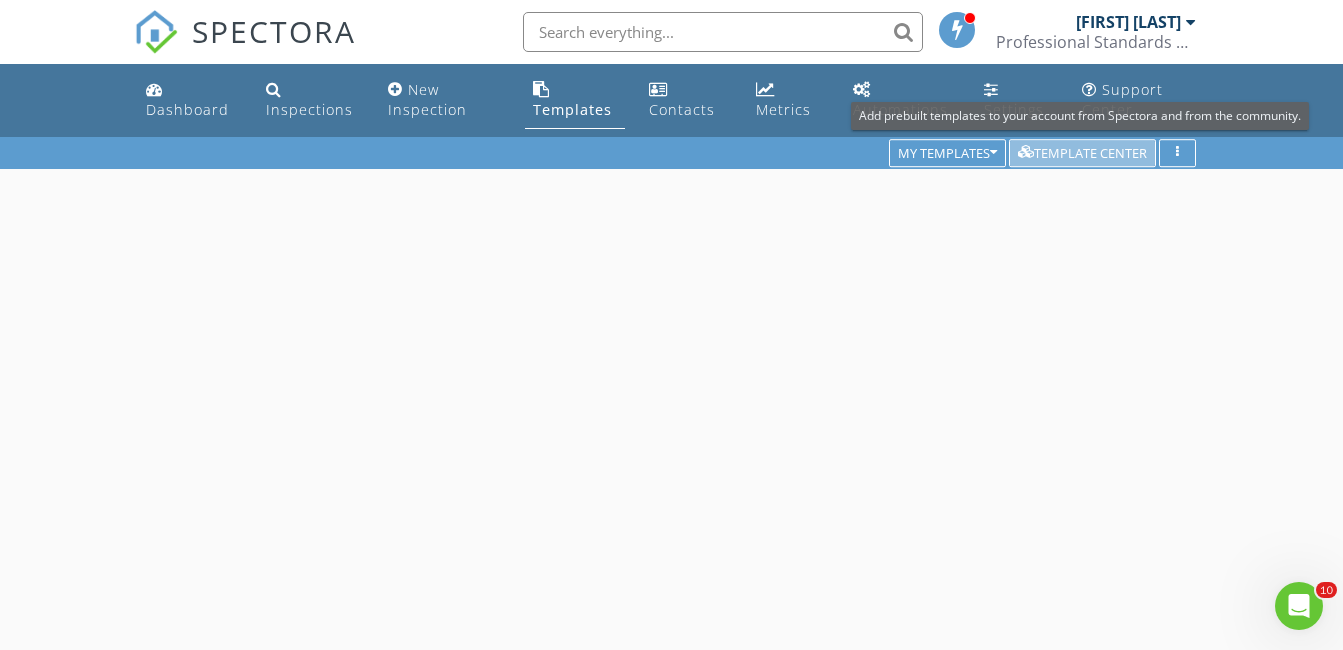 click on "Template Center" at bounding box center (1082, 154) 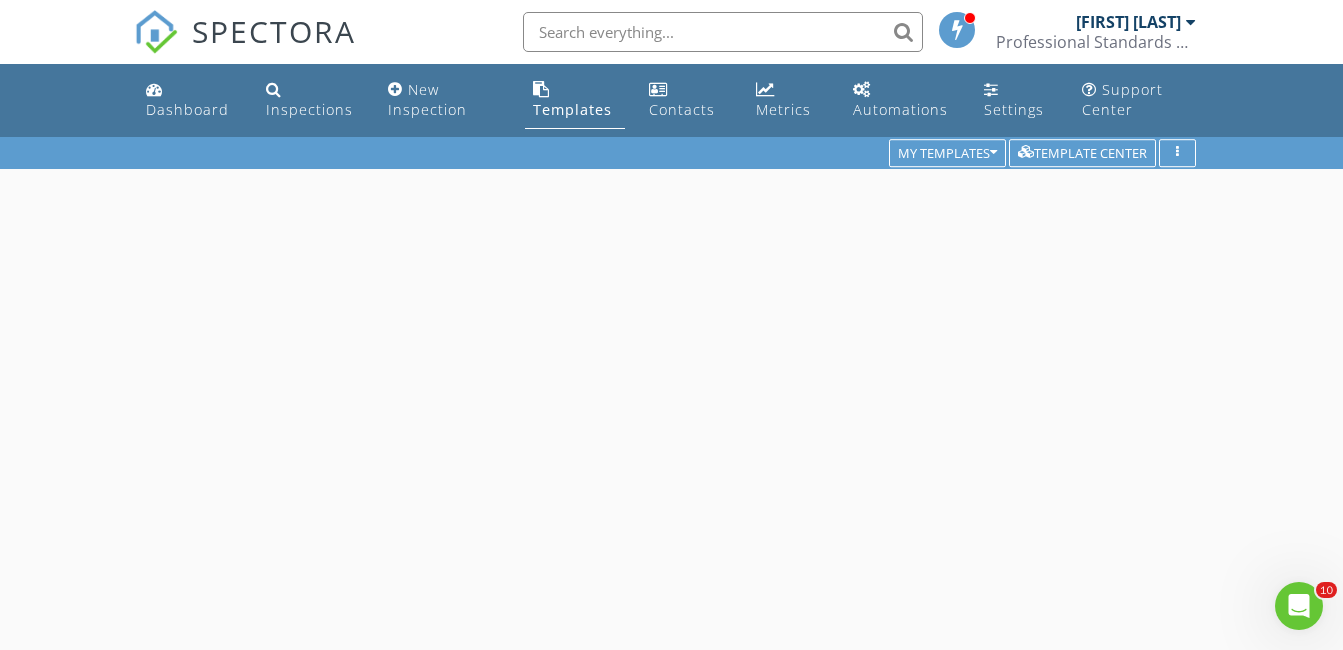 scroll, scrollTop: 53, scrollLeft: 0, axis: vertical 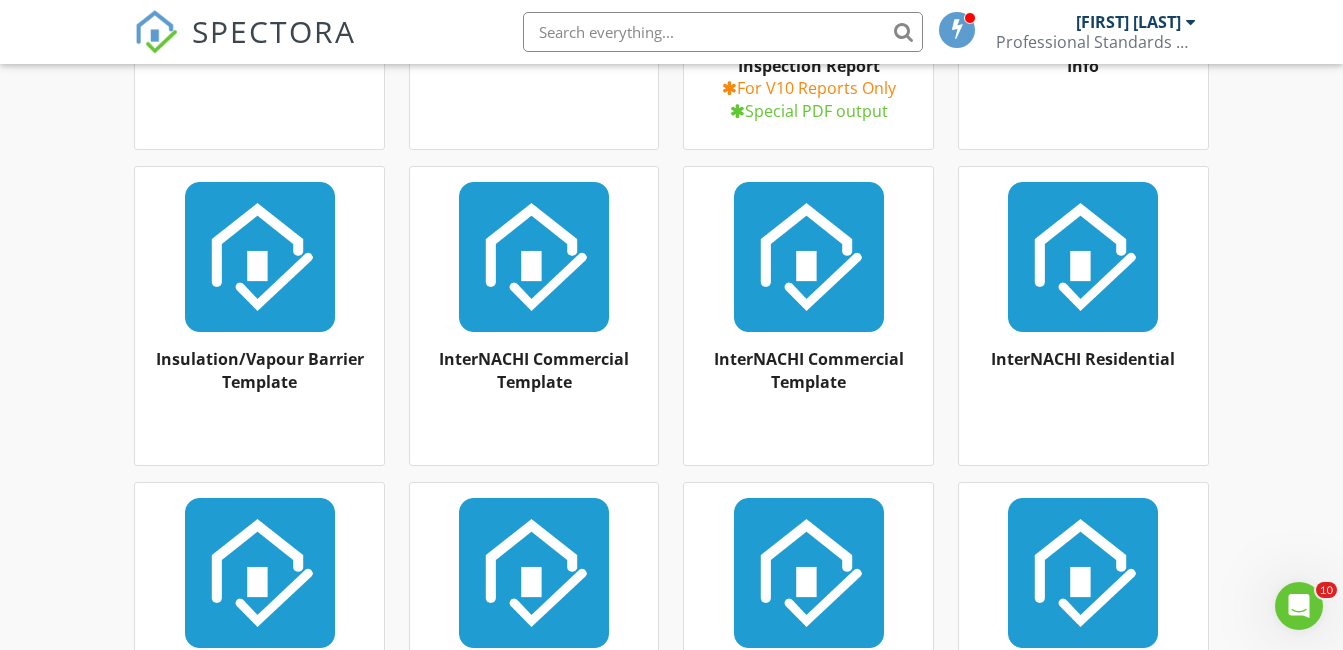 click at bounding box center (534, 257) 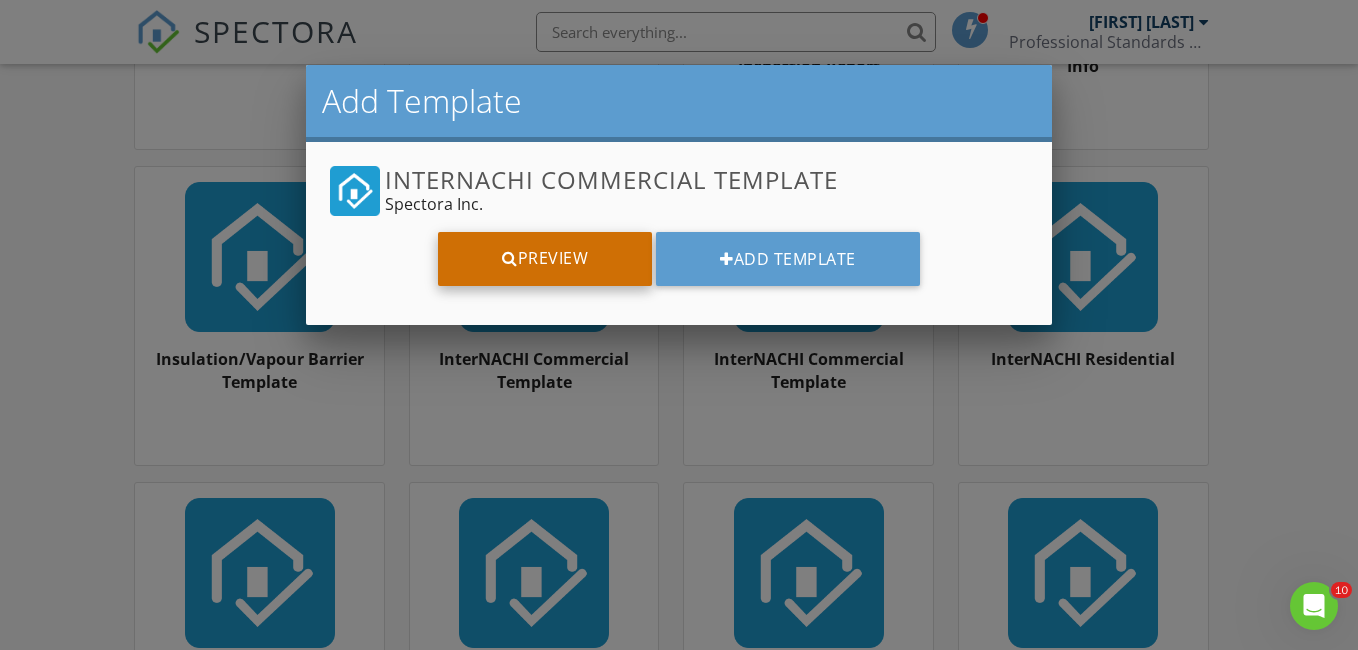 click on "Preview" at bounding box center [545, 259] 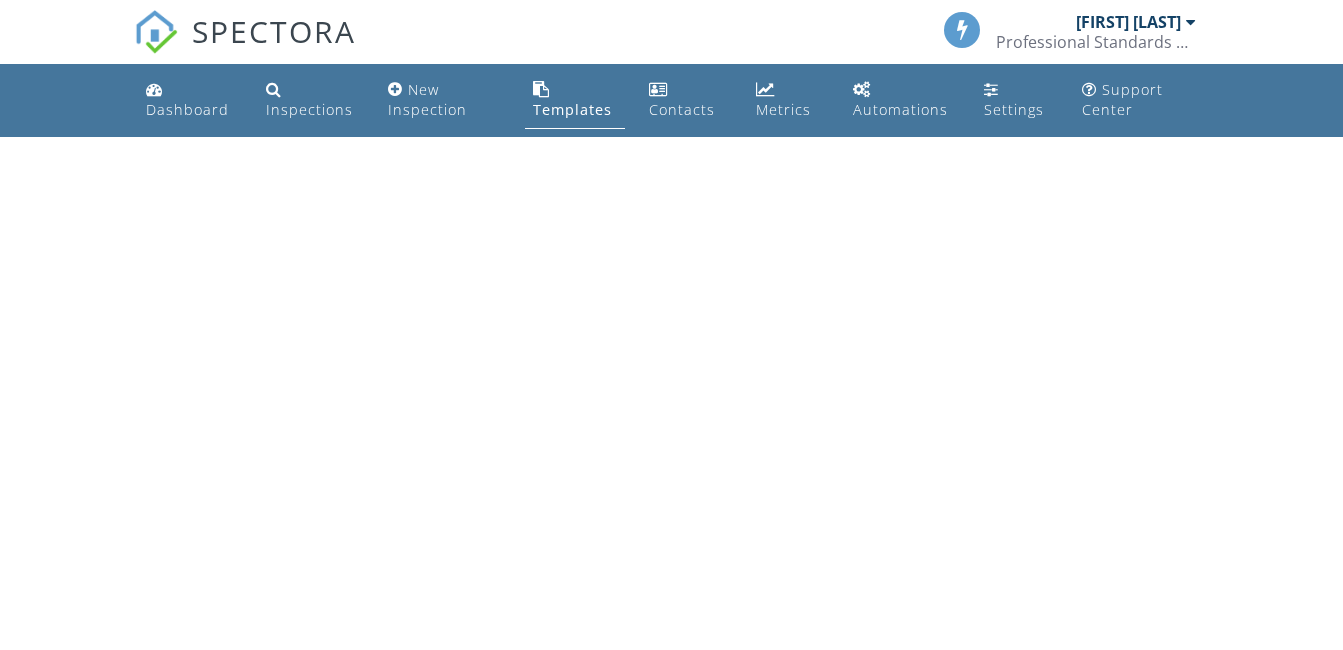 scroll, scrollTop: 0, scrollLeft: 0, axis: both 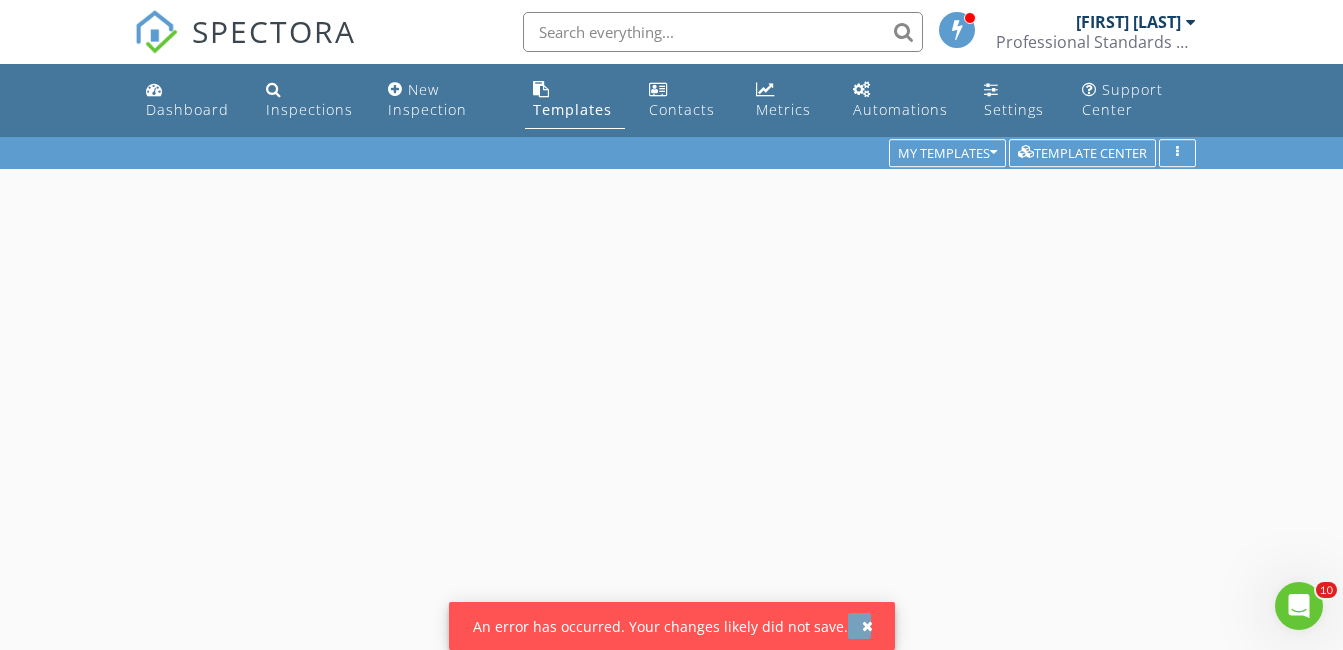 click at bounding box center (867, 626) 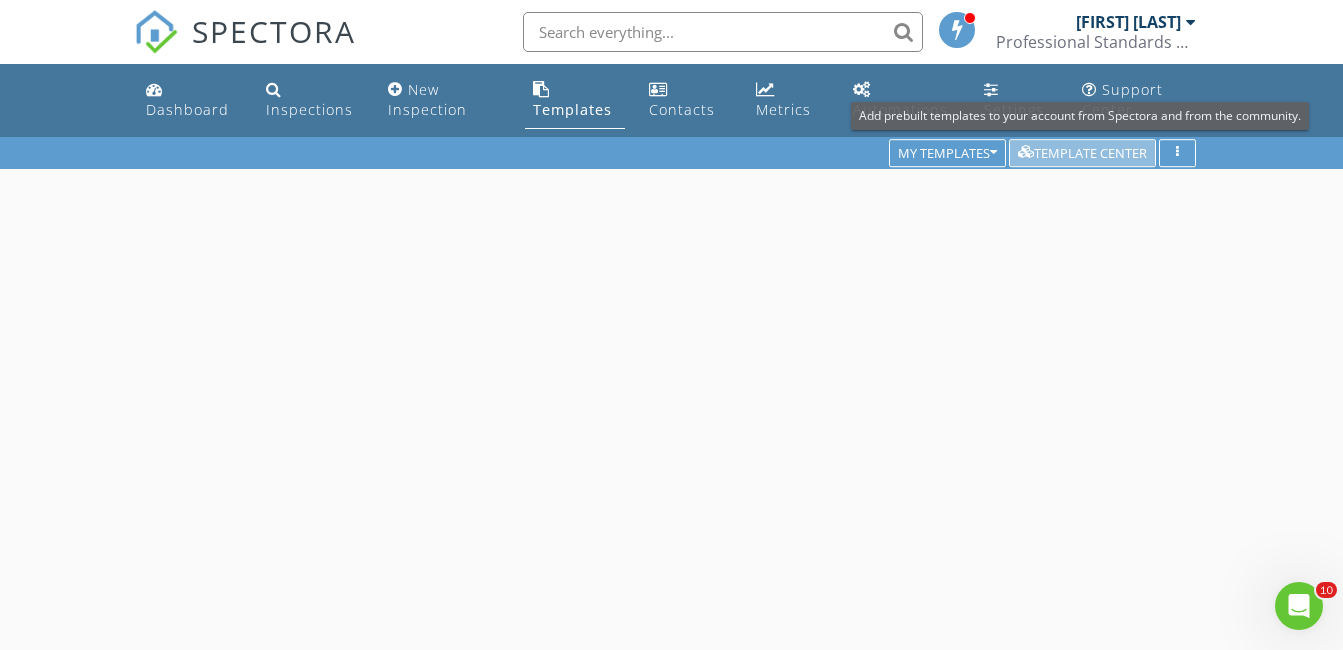 click on "Template Center" at bounding box center [1082, 154] 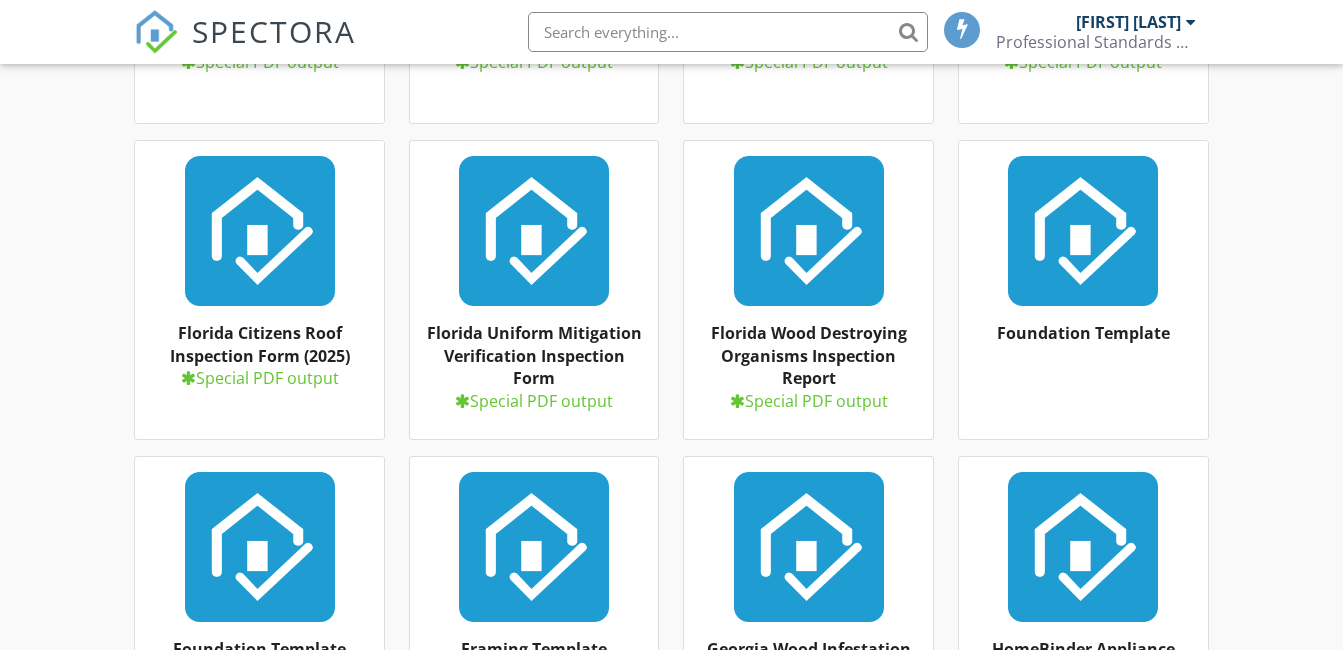 scroll, scrollTop: 1500, scrollLeft: 0, axis: vertical 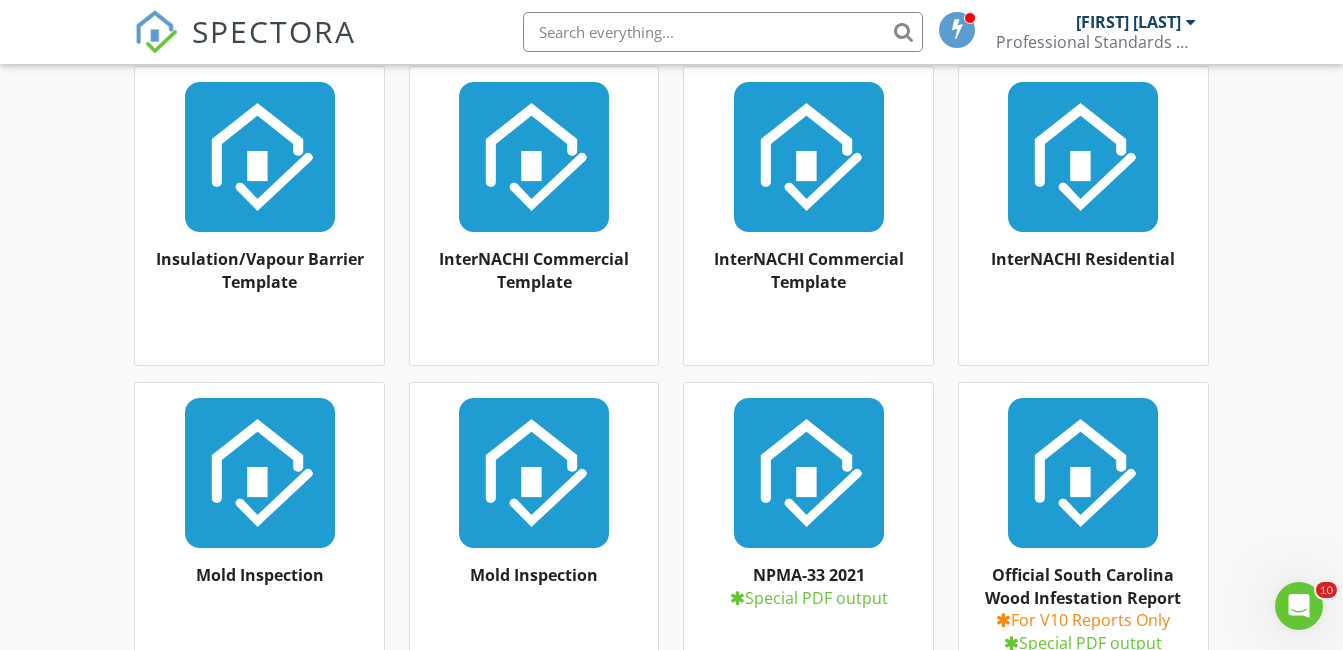 click on "InterNACHI Commercial Template" at bounding box center [809, 270] 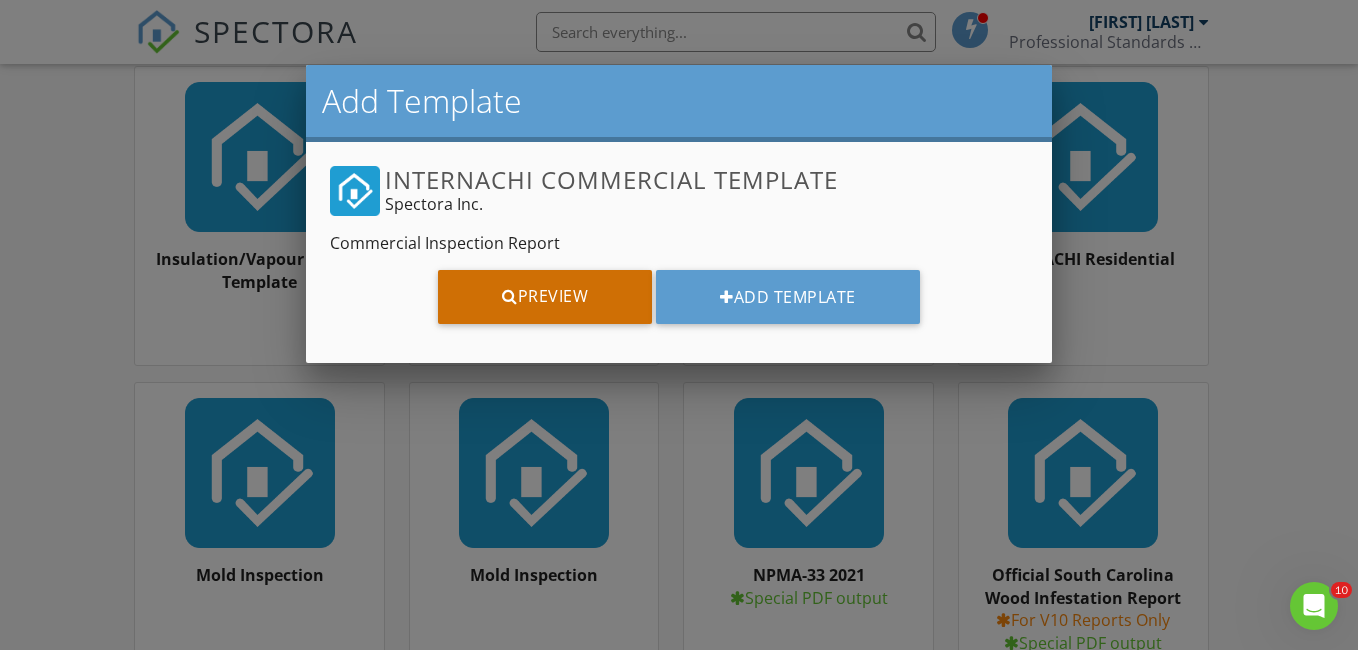 click on "Preview" at bounding box center (545, 297) 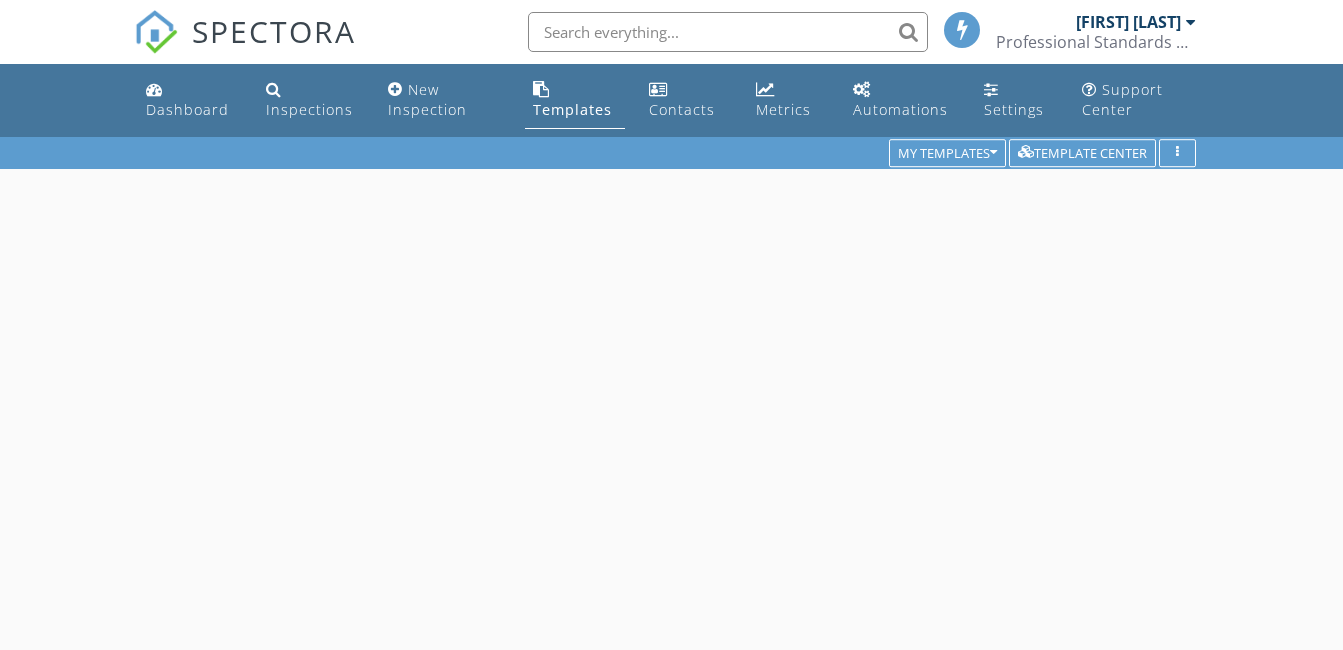 scroll, scrollTop: 0, scrollLeft: 0, axis: both 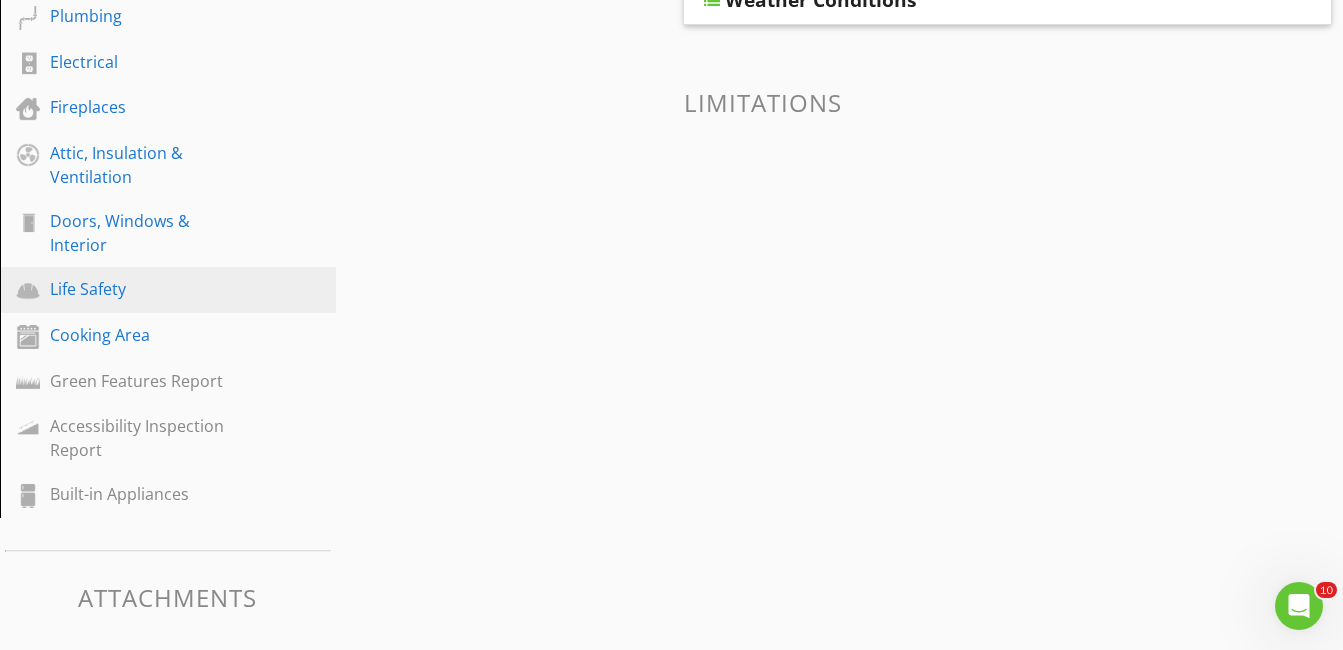 click on "Life Safety" at bounding box center (145, 289) 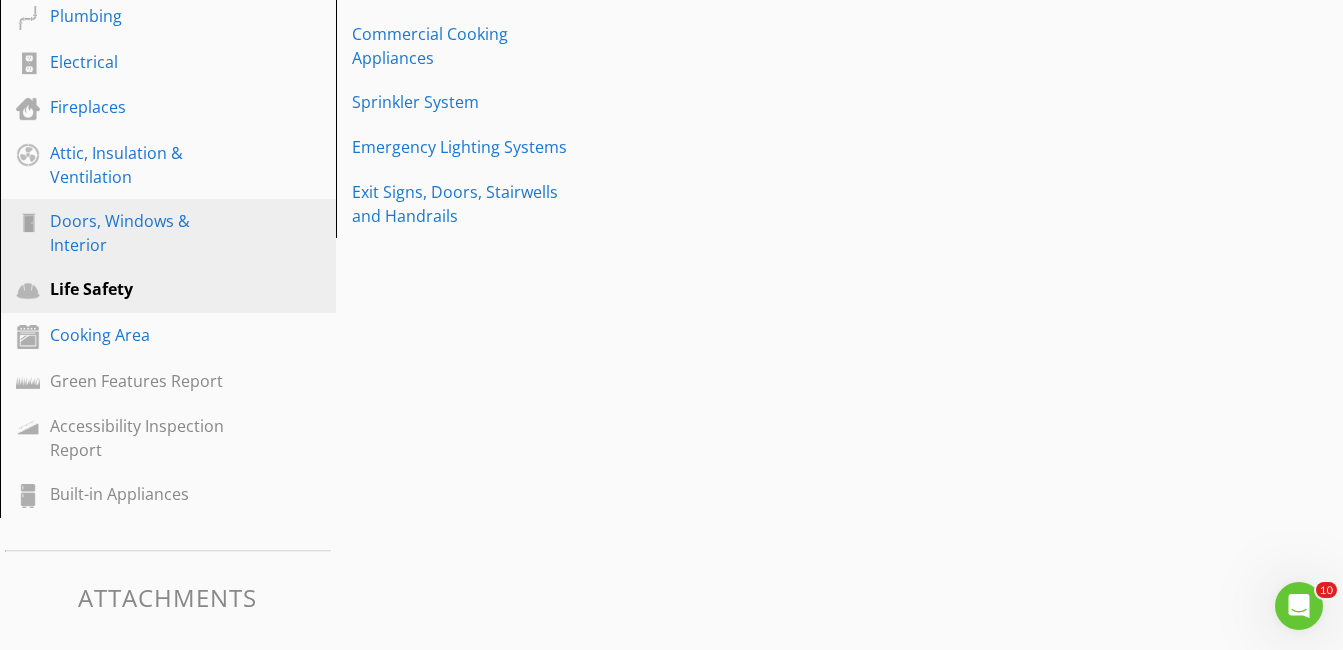 click on "Doors, Windows & Interior" at bounding box center (145, 233) 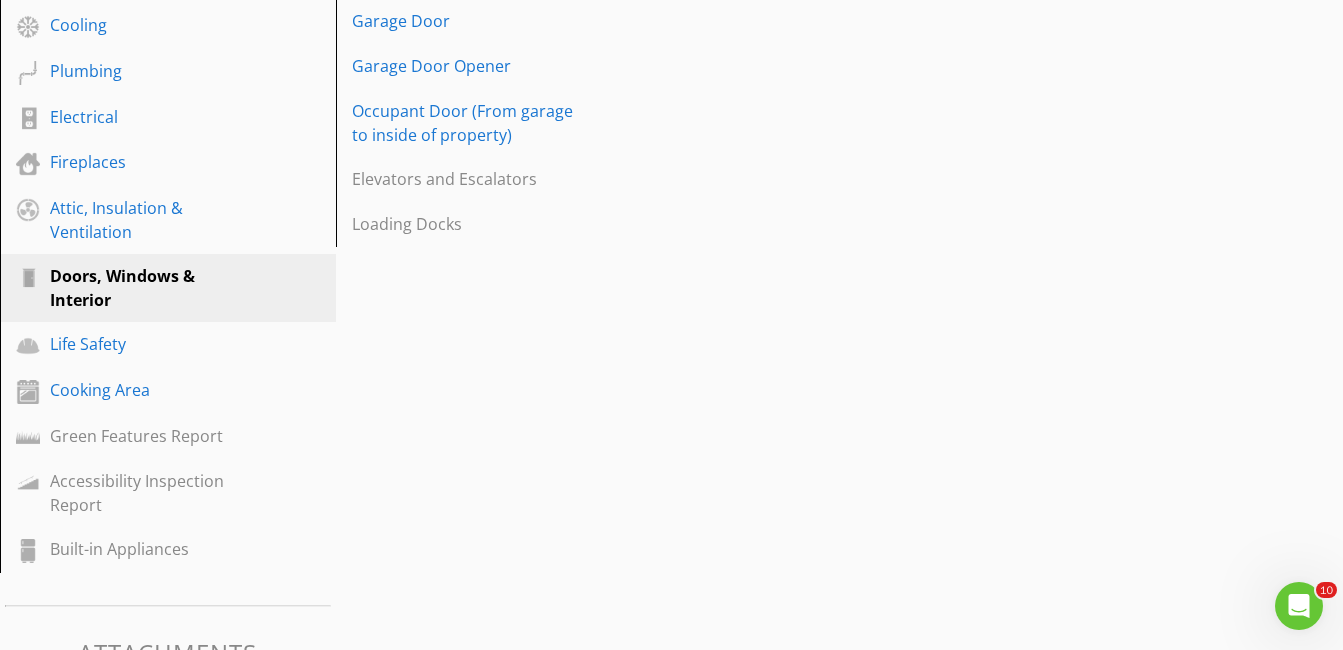 scroll, scrollTop: 552, scrollLeft: 0, axis: vertical 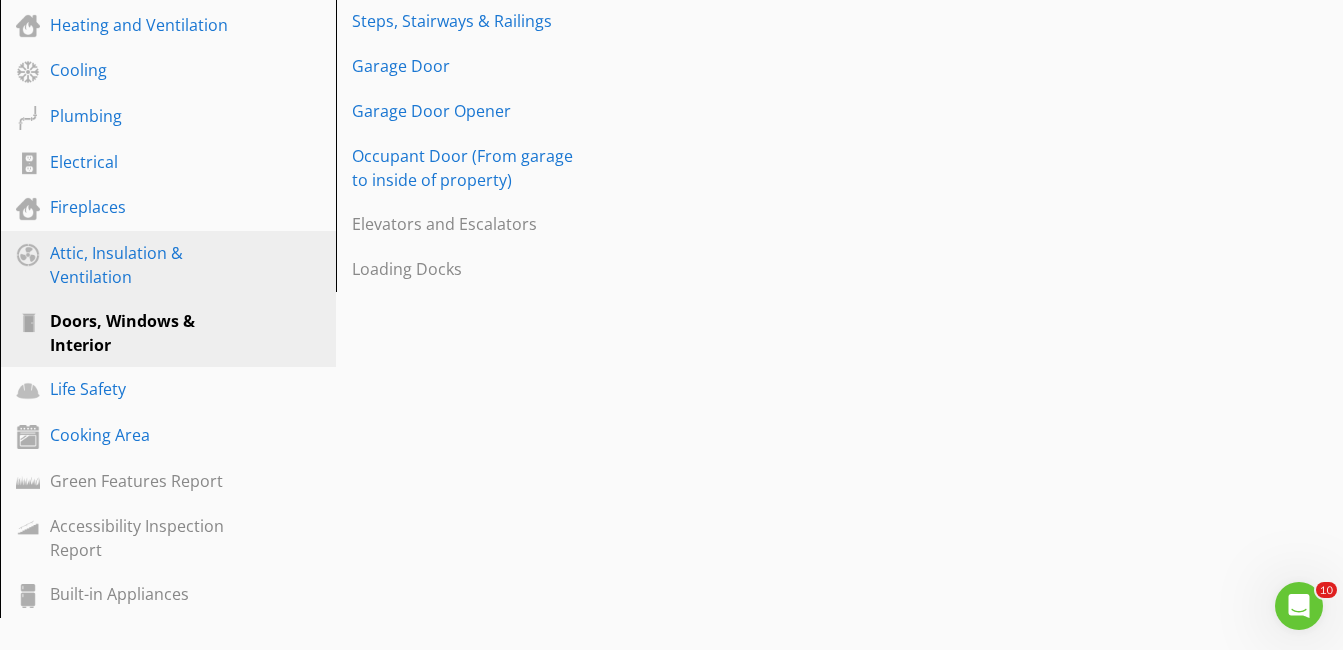 click on "Attic, Insulation & Ventilation" at bounding box center (145, 265) 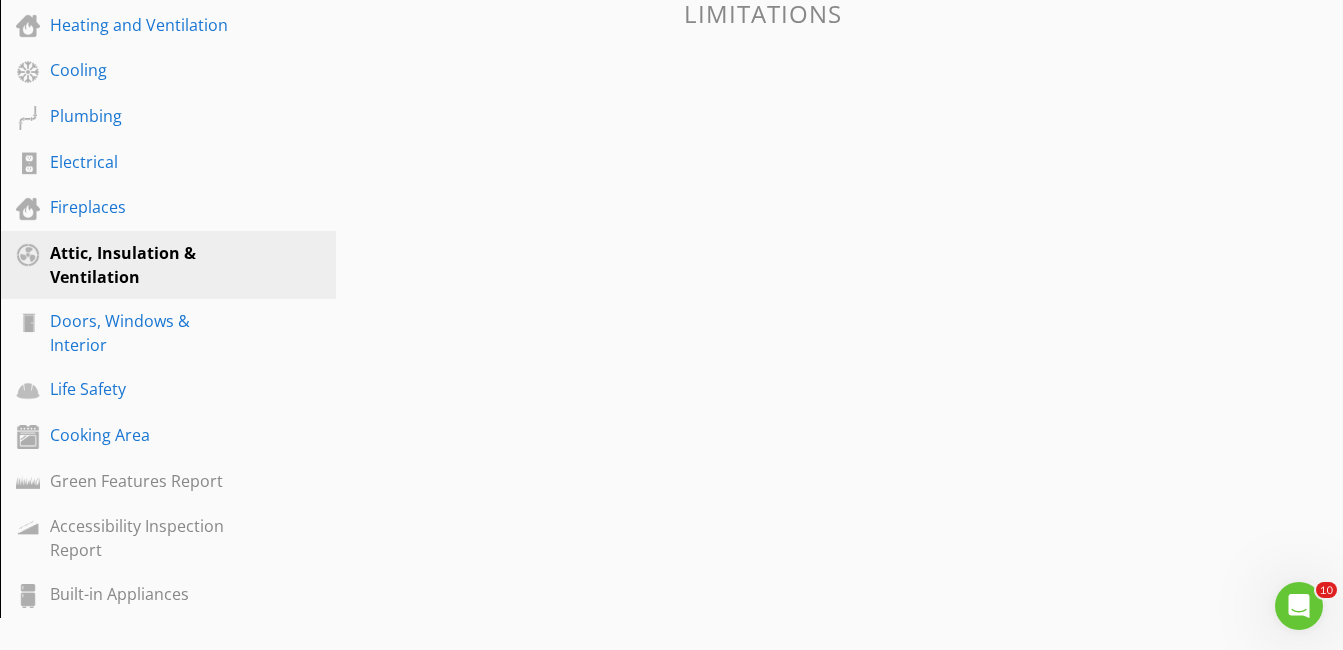 scroll, scrollTop: 452, scrollLeft: 0, axis: vertical 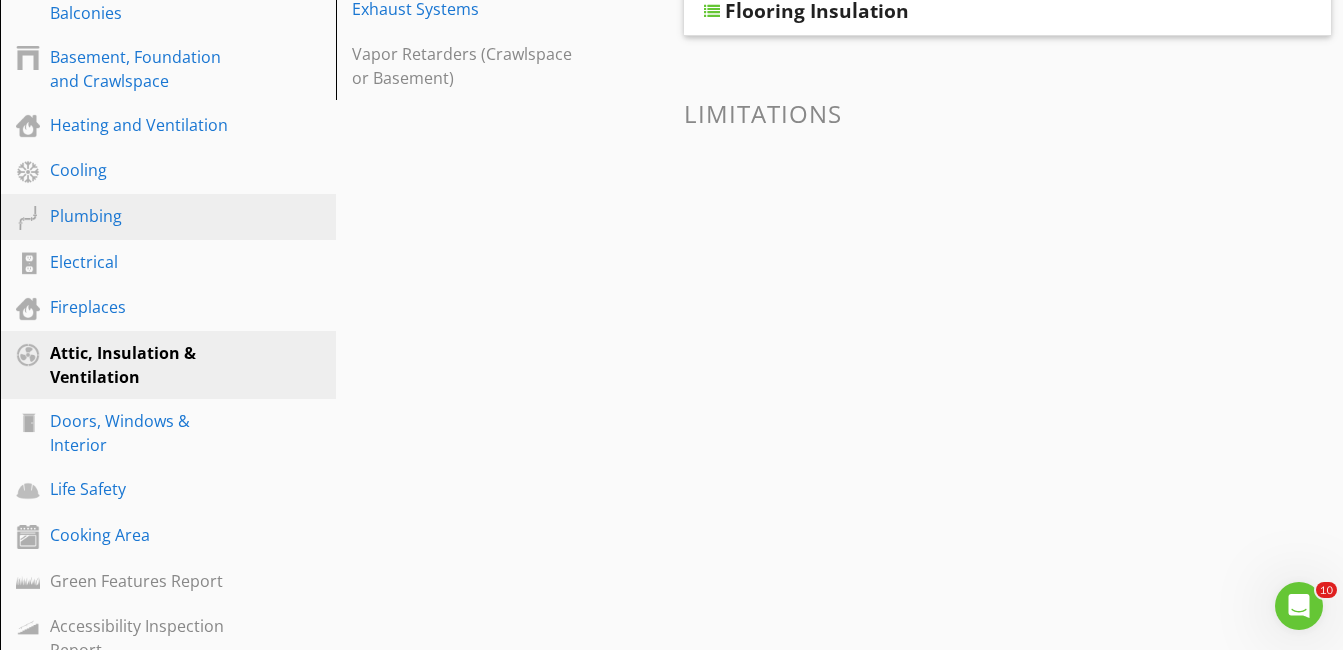 click on "Plumbing" at bounding box center (145, 216) 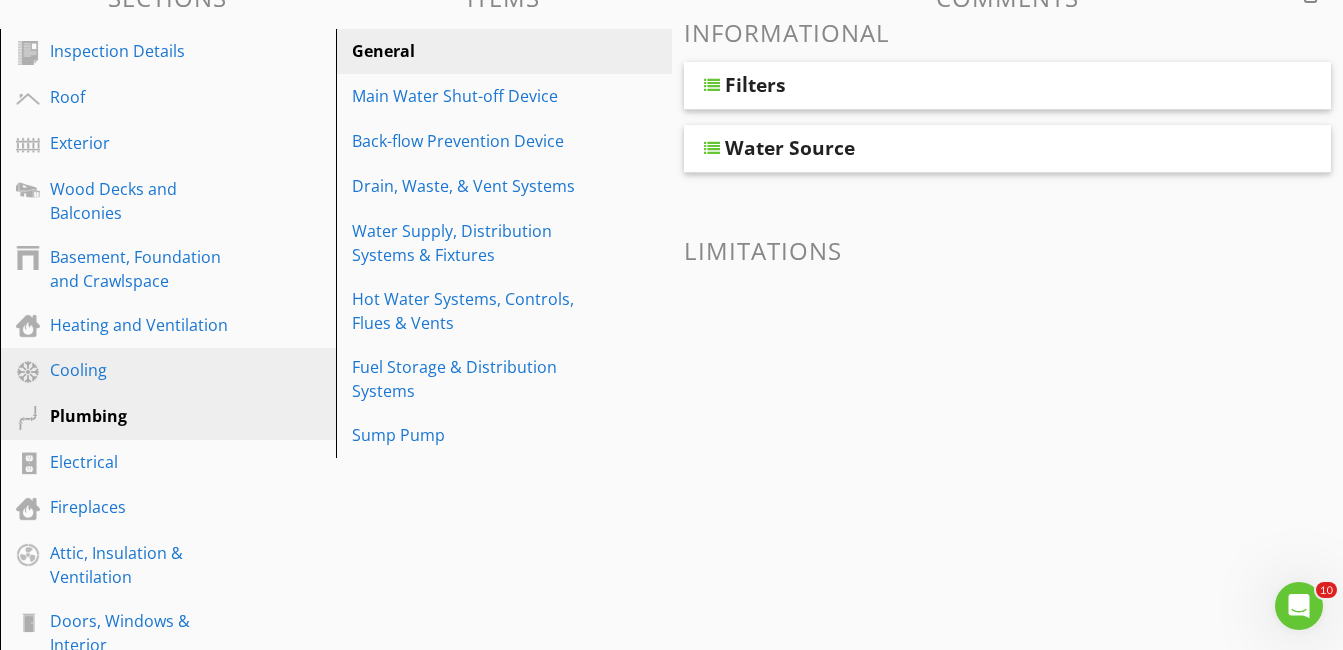 scroll, scrollTop: 152, scrollLeft: 0, axis: vertical 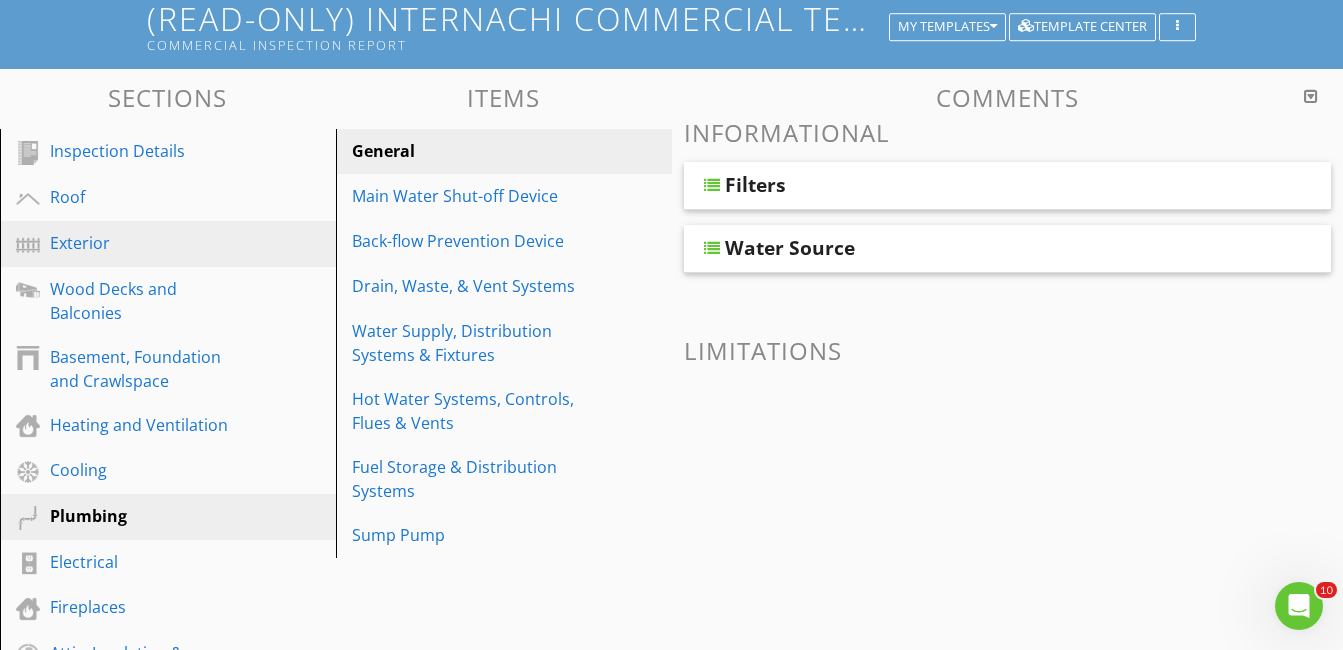 click on "Exterior" at bounding box center (145, 243) 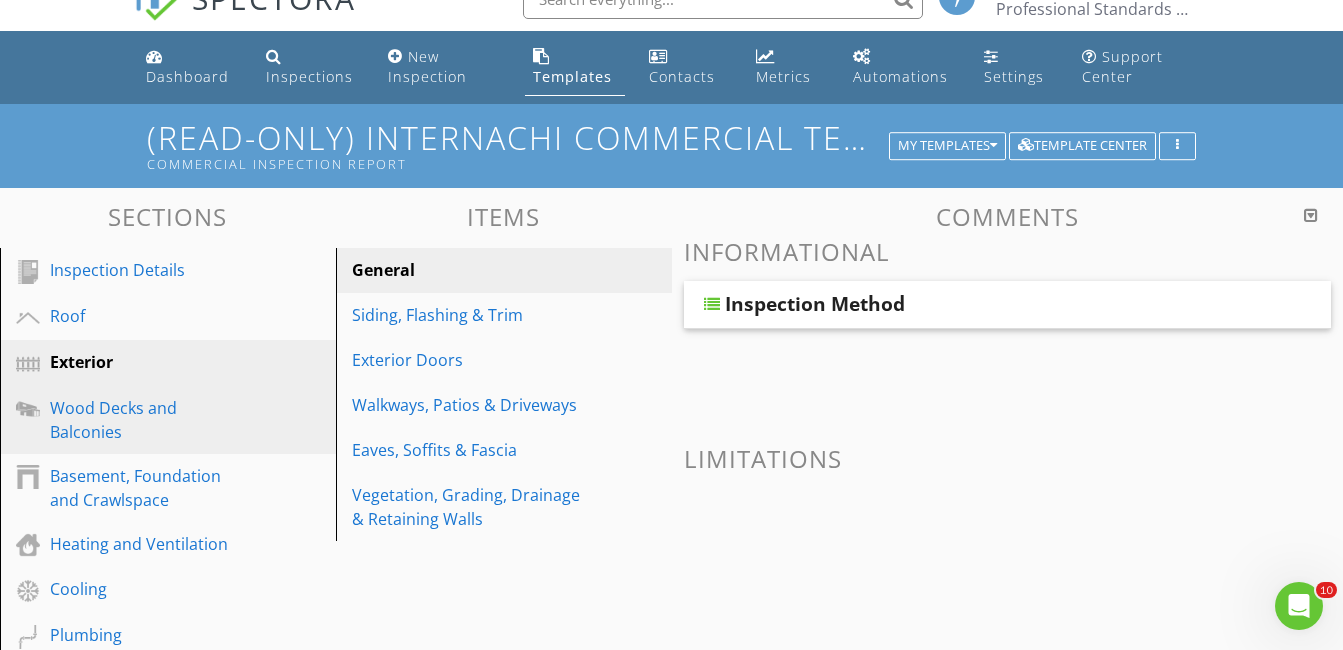 scroll, scrollTop: 0, scrollLeft: 0, axis: both 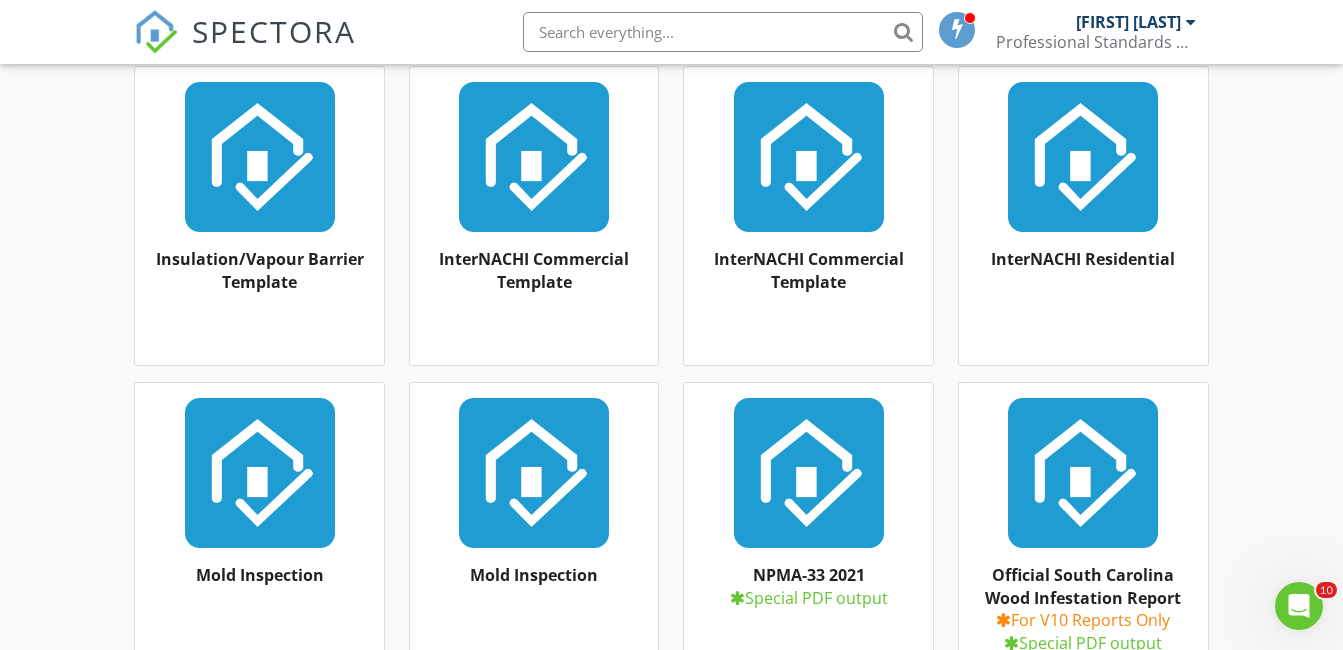 click on "InterNACHI Commercial Template" at bounding box center (809, 270) 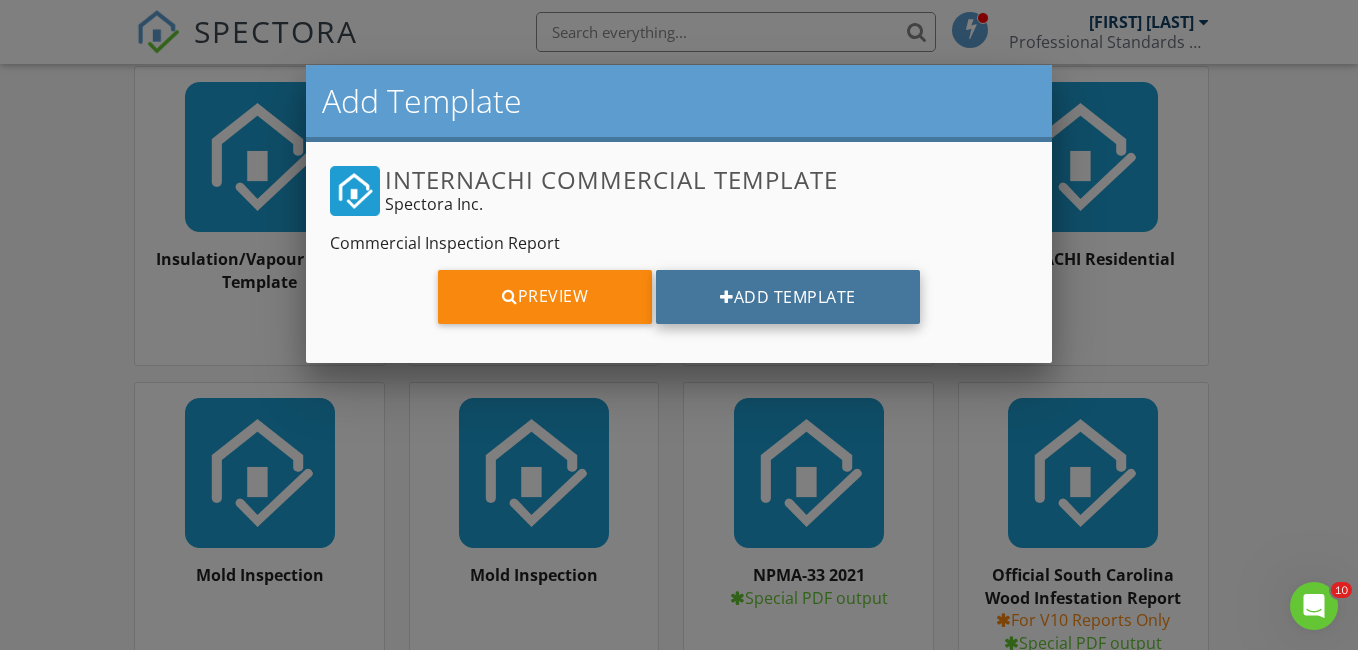click on "Add Template" at bounding box center [788, 297] 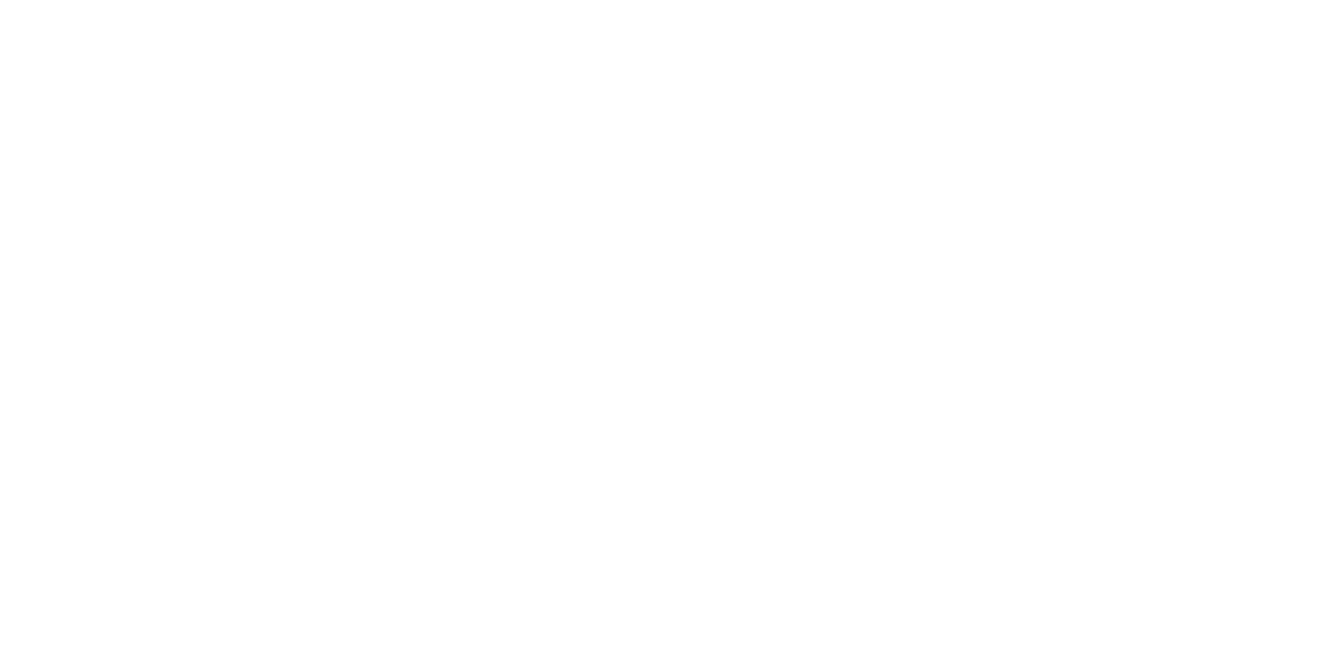 scroll, scrollTop: 0, scrollLeft: 0, axis: both 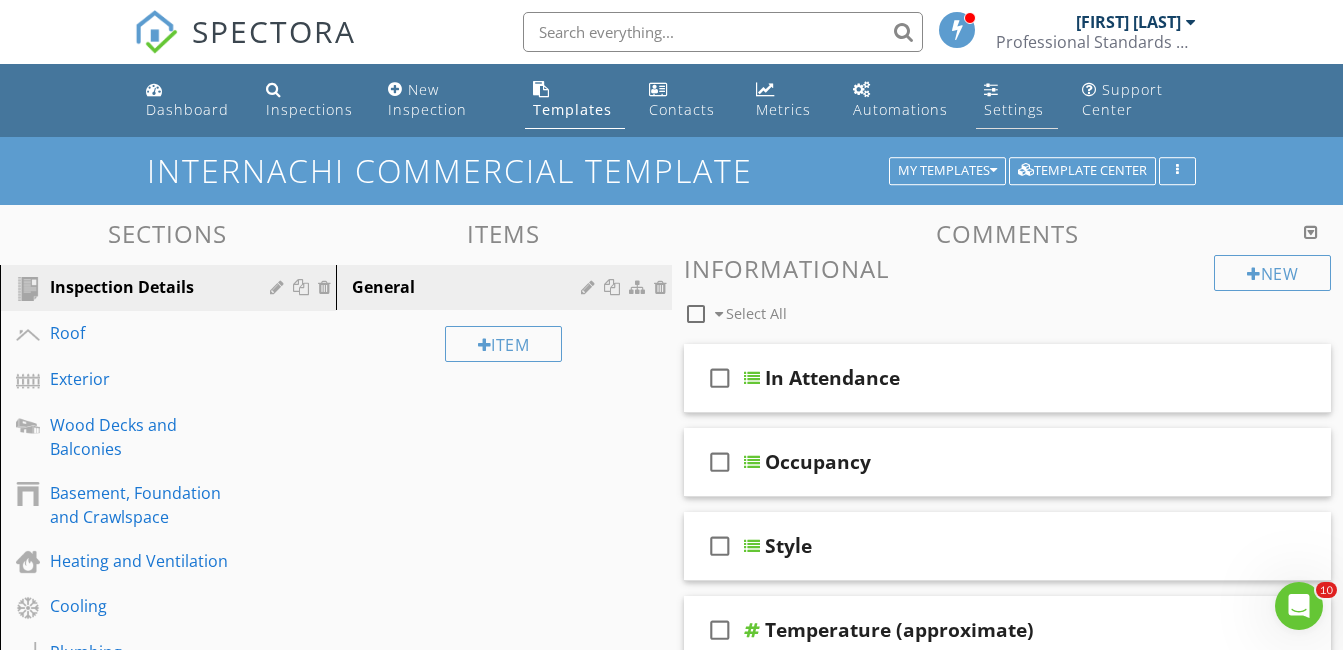 click on "Settings" at bounding box center (1014, 109) 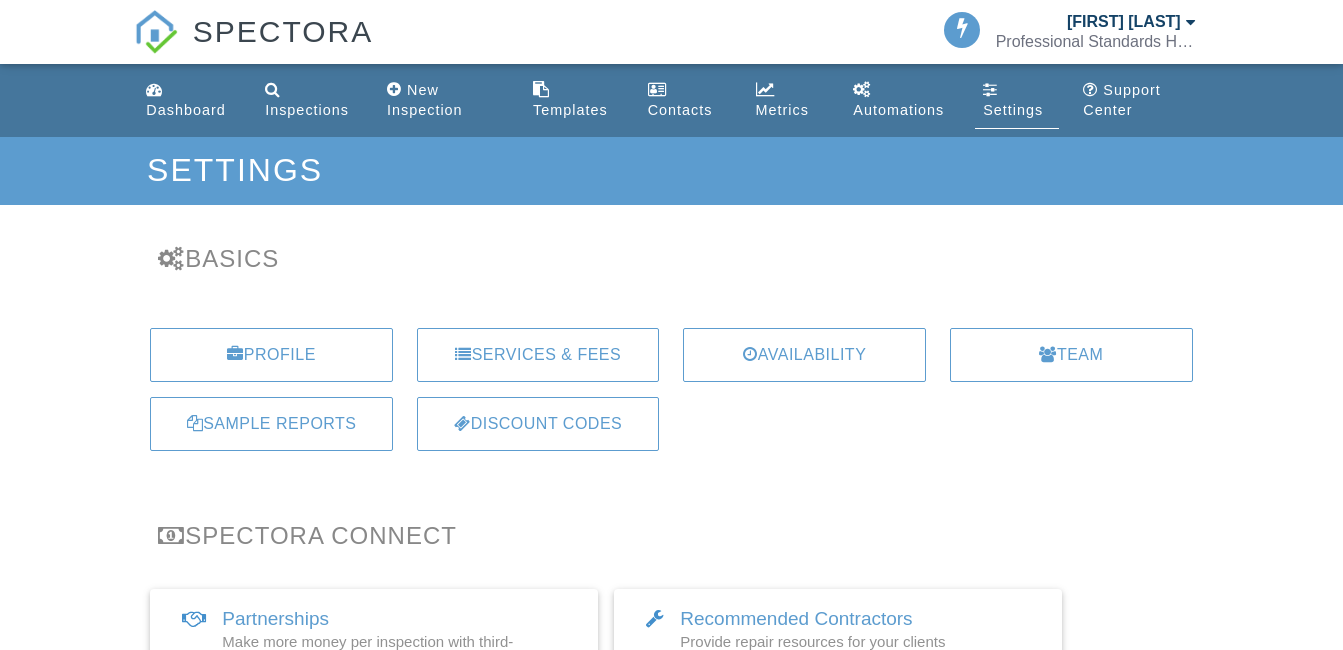 scroll, scrollTop: 0, scrollLeft: 0, axis: both 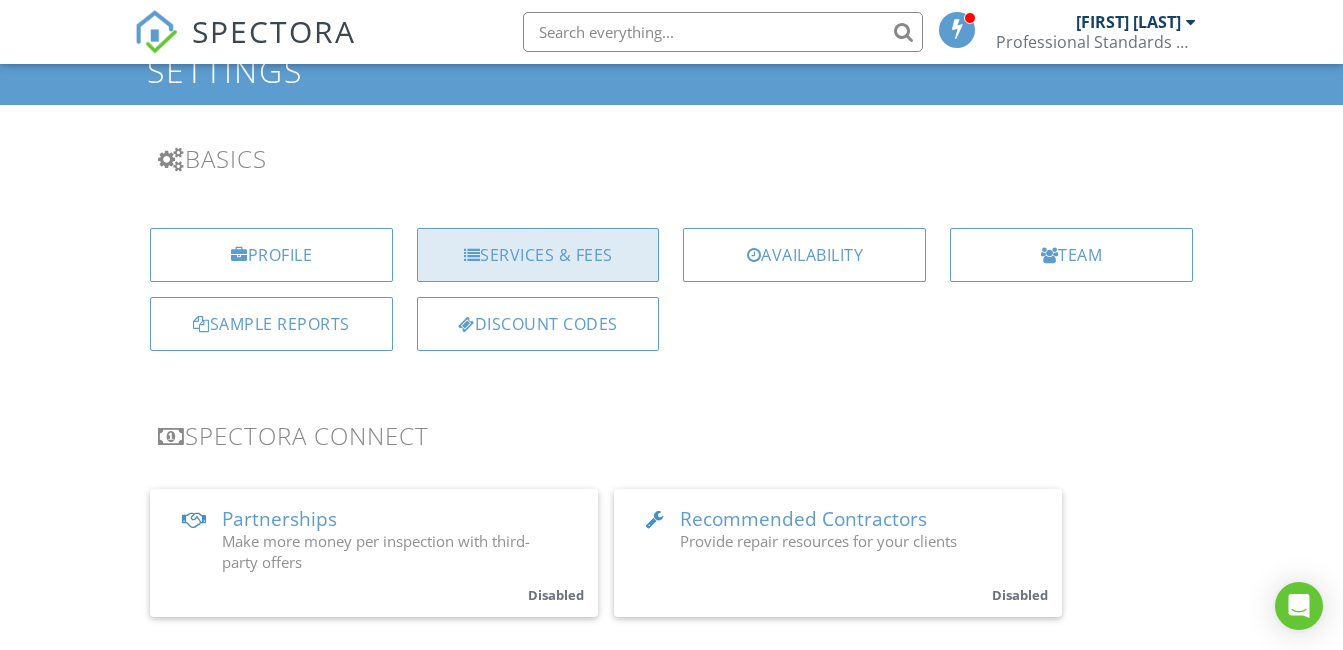 click on "Services & Fees" at bounding box center (538, 255) 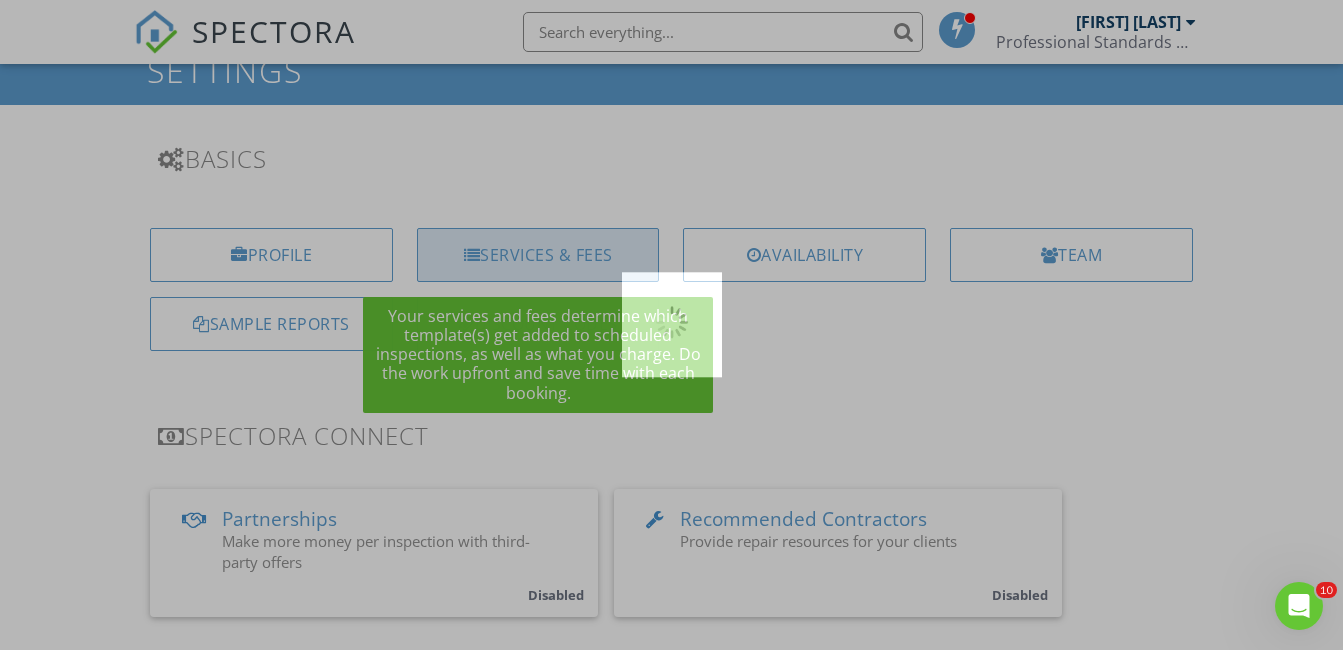 scroll, scrollTop: 0, scrollLeft: 0, axis: both 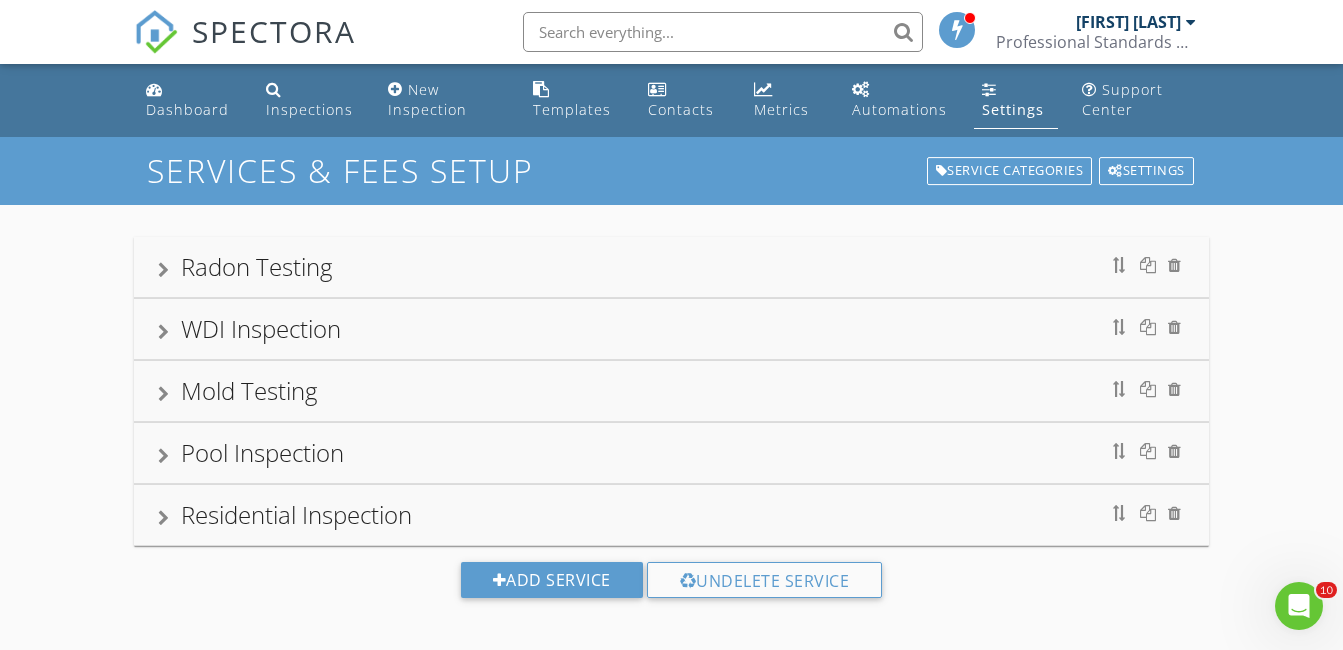 click on "WDI Inspection" at bounding box center (261, 328) 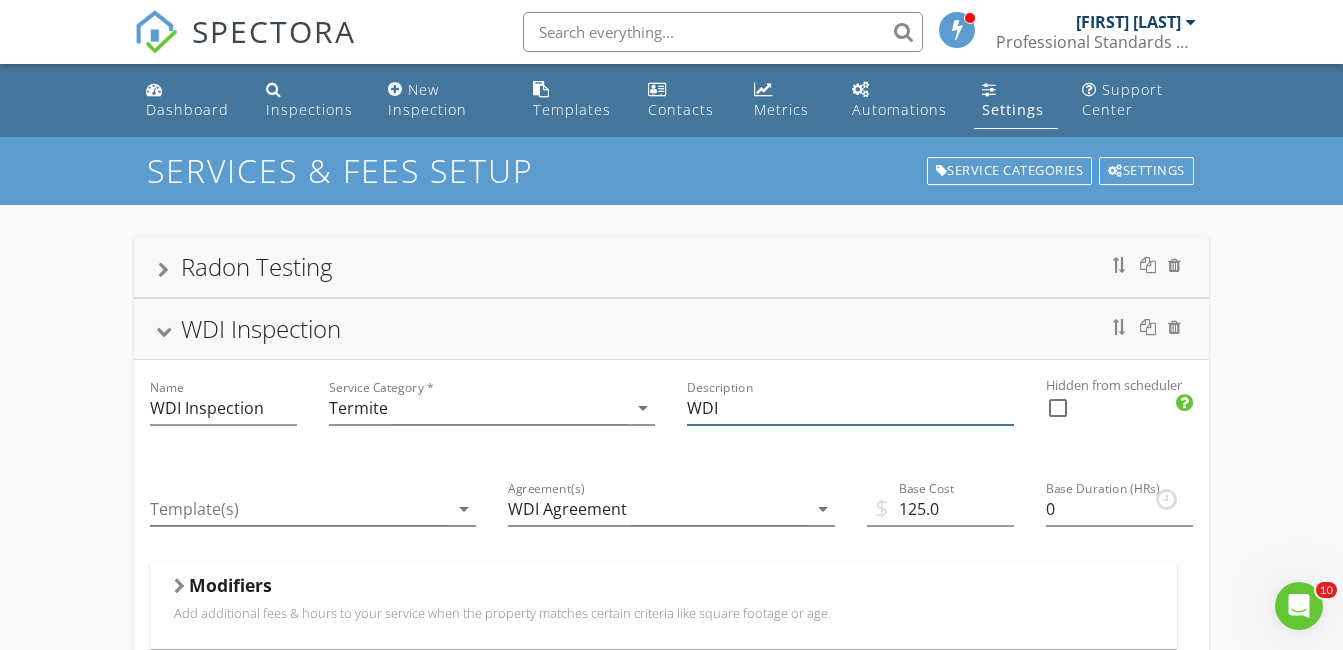 click on "WDI" at bounding box center [850, 408] 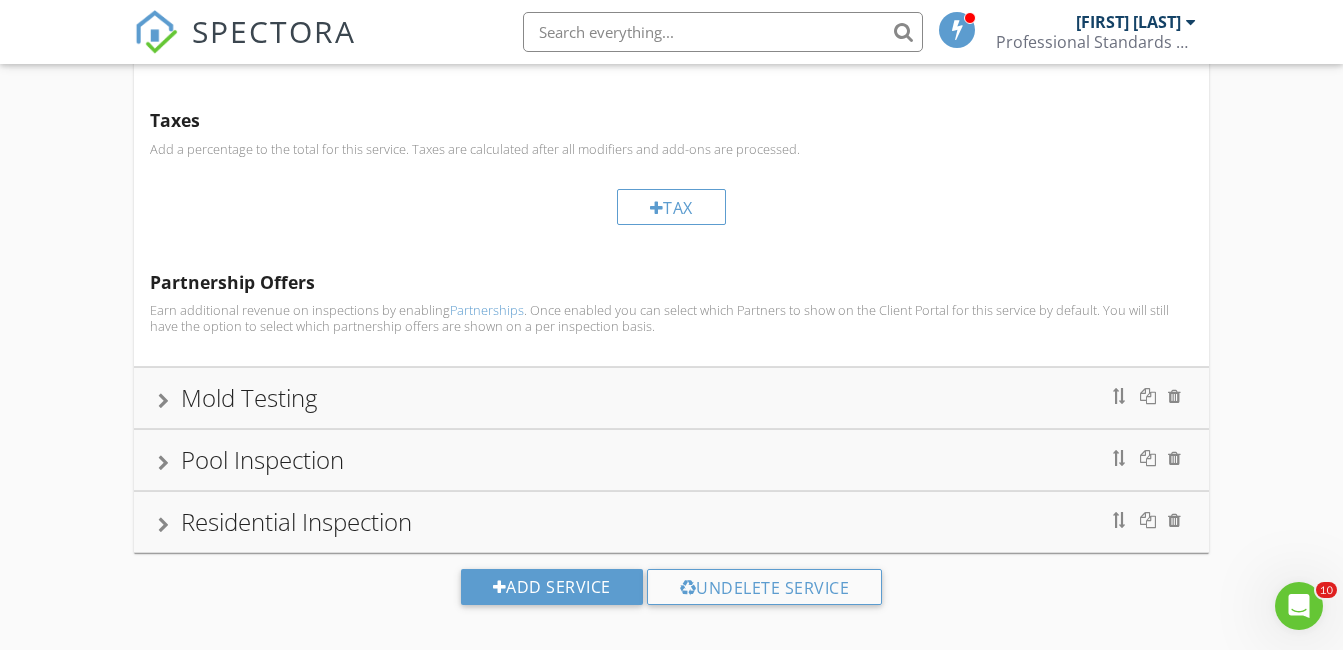 scroll, scrollTop: 750, scrollLeft: 0, axis: vertical 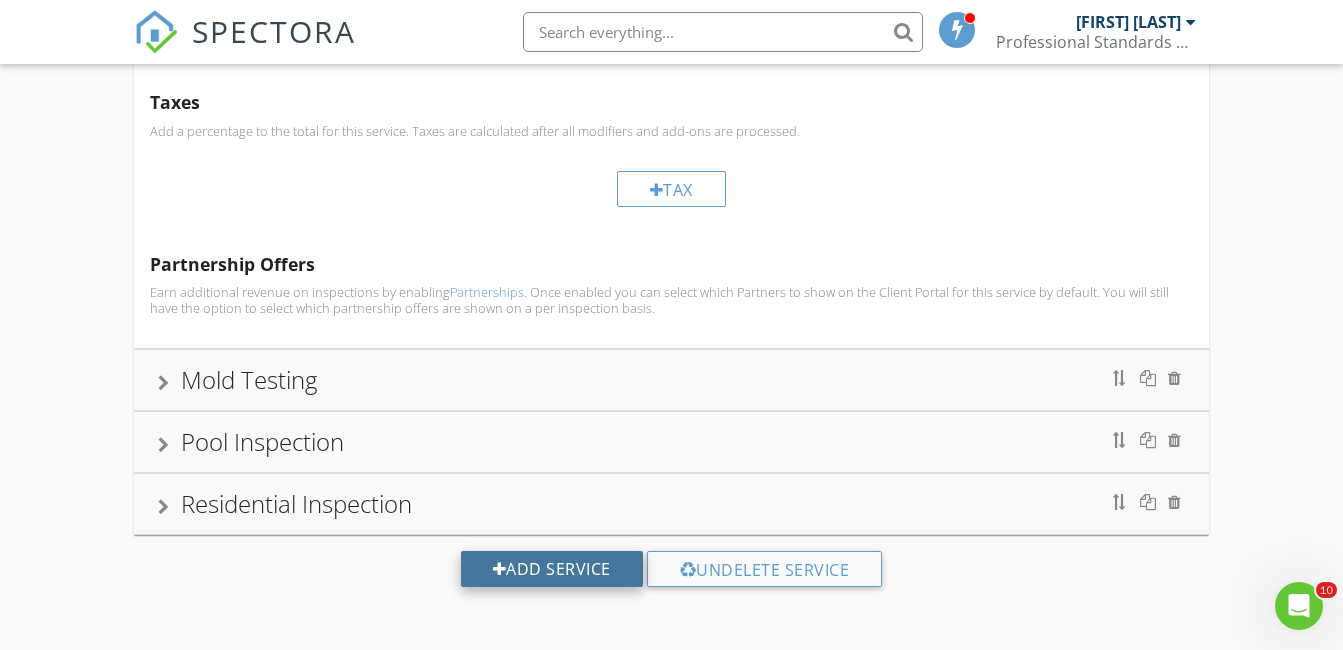 type on "Wood Destroying Insect" 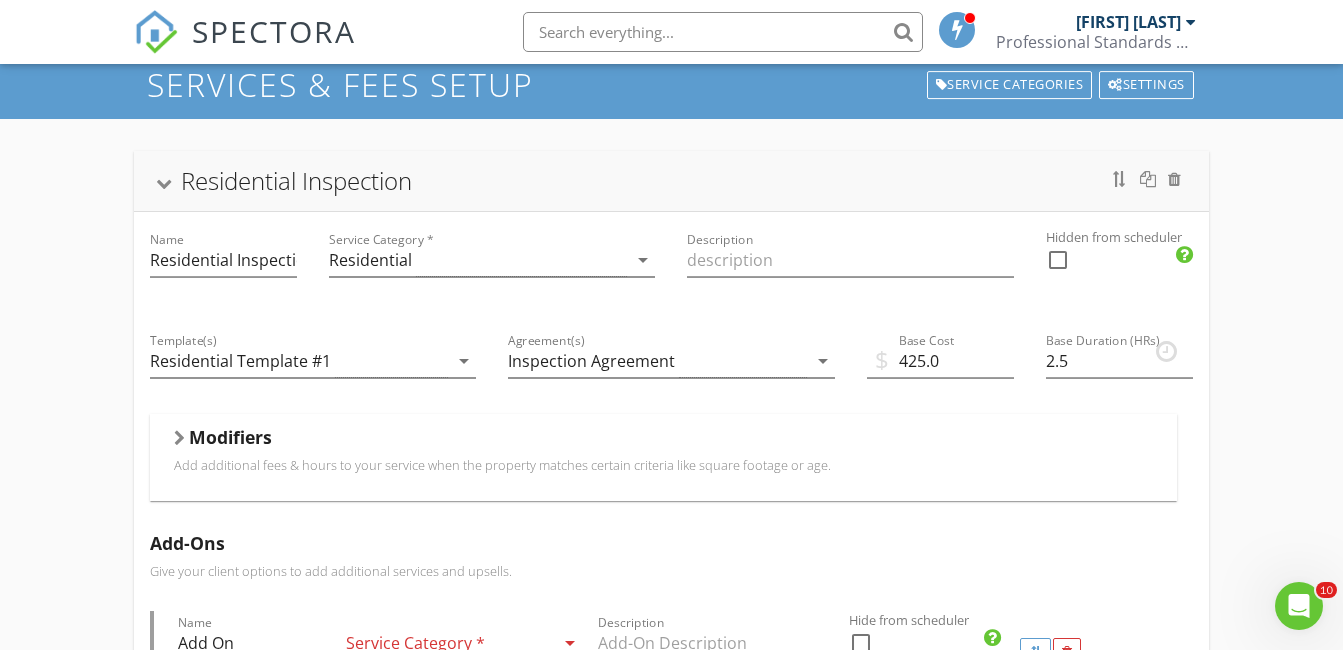 scroll, scrollTop: 200, scrollLeft: 0, axis: vertical 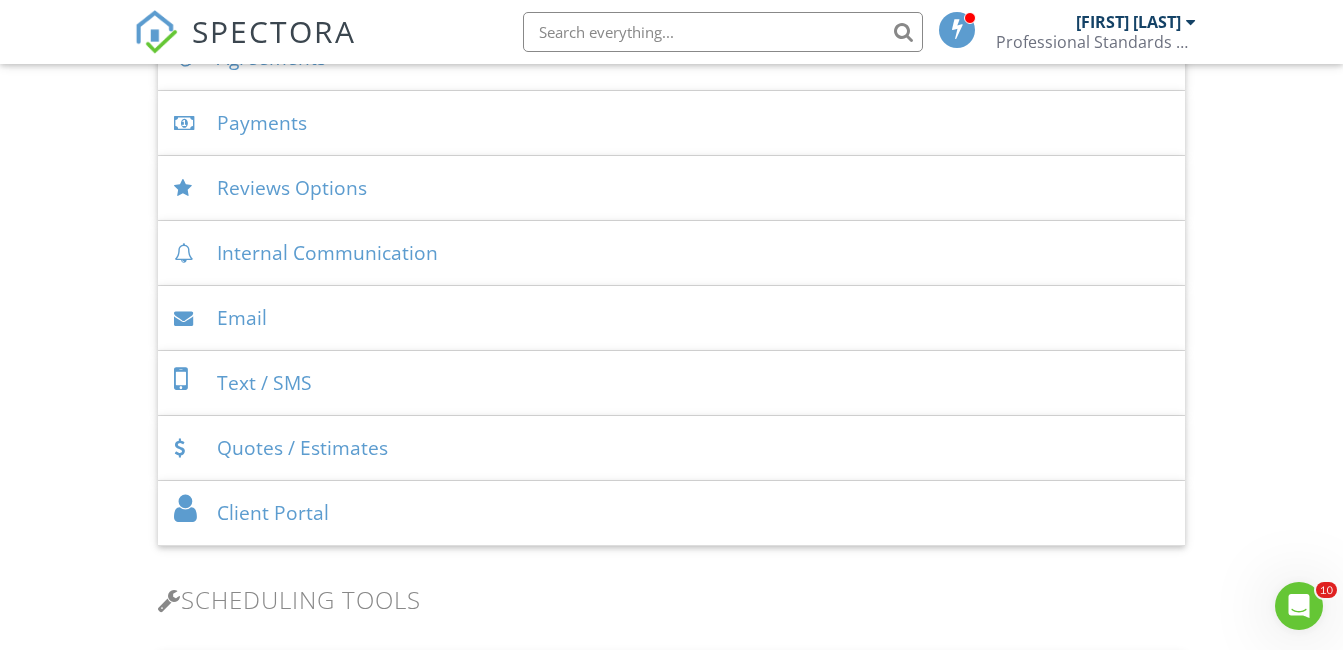 click on "Quotes / Estimates" at bounding box center (671, 448) 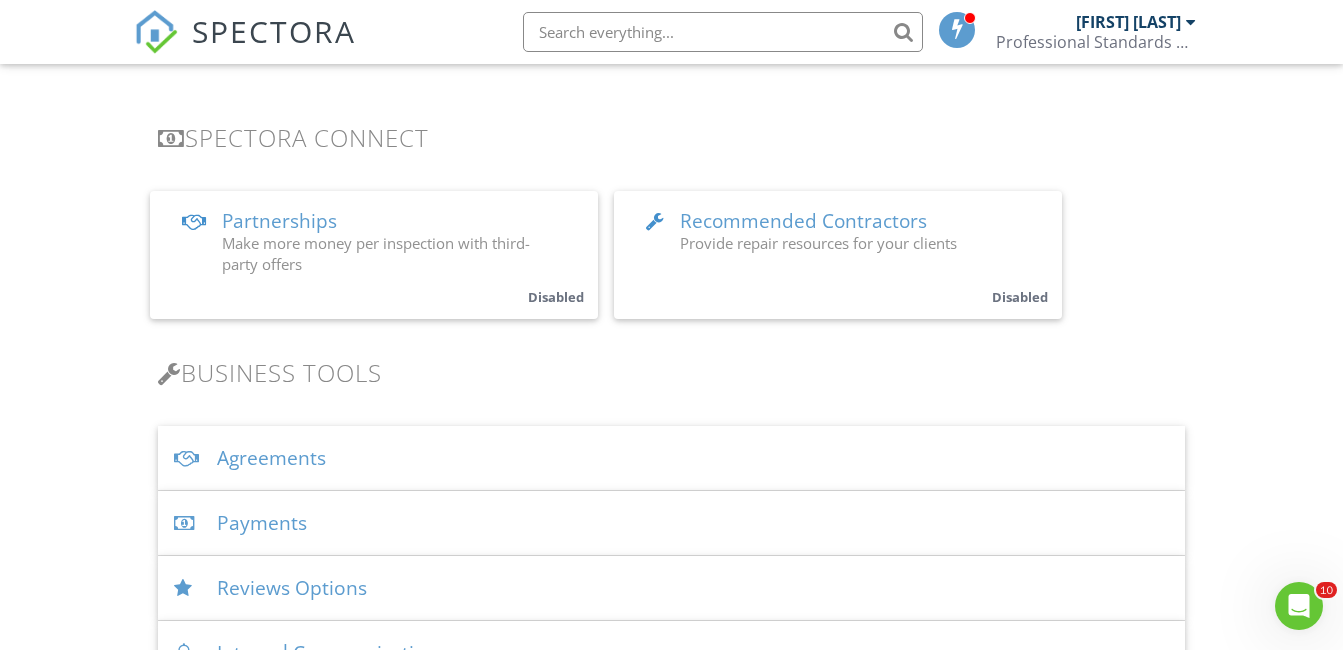 scroll, scrollTop: 0, scrollLeft: 0, axis: both 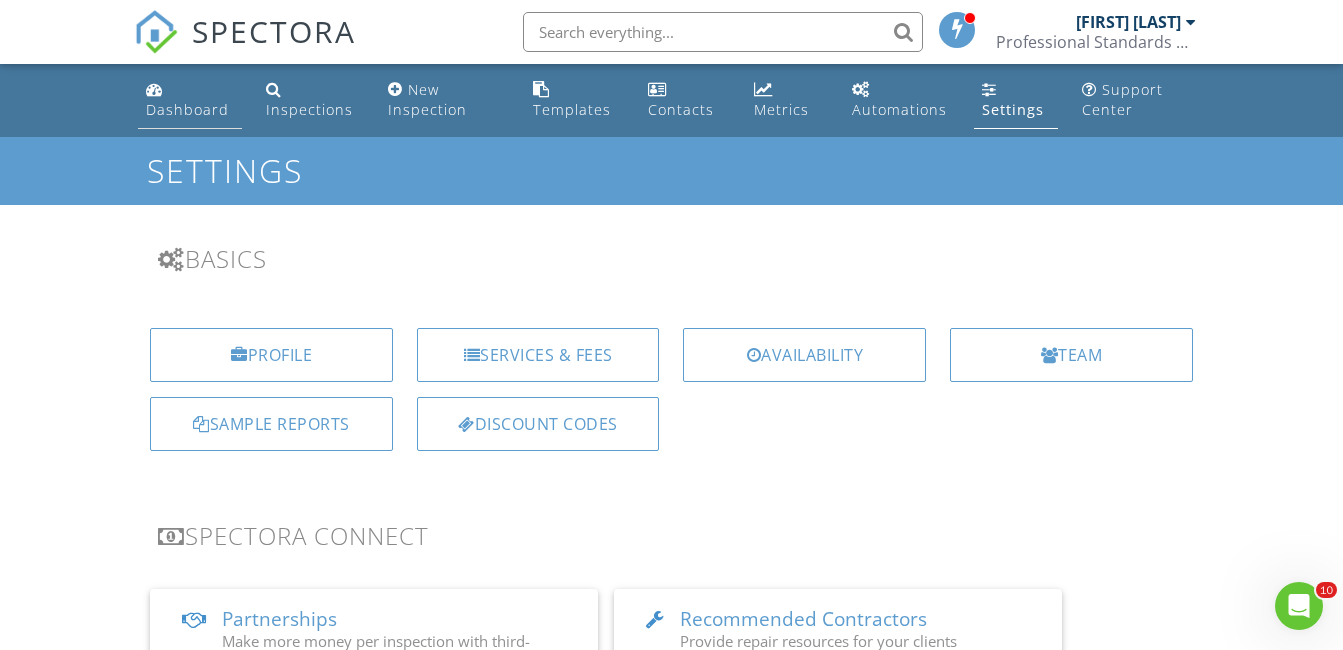 click on "Dashboard" at bounding box center [187, 109] 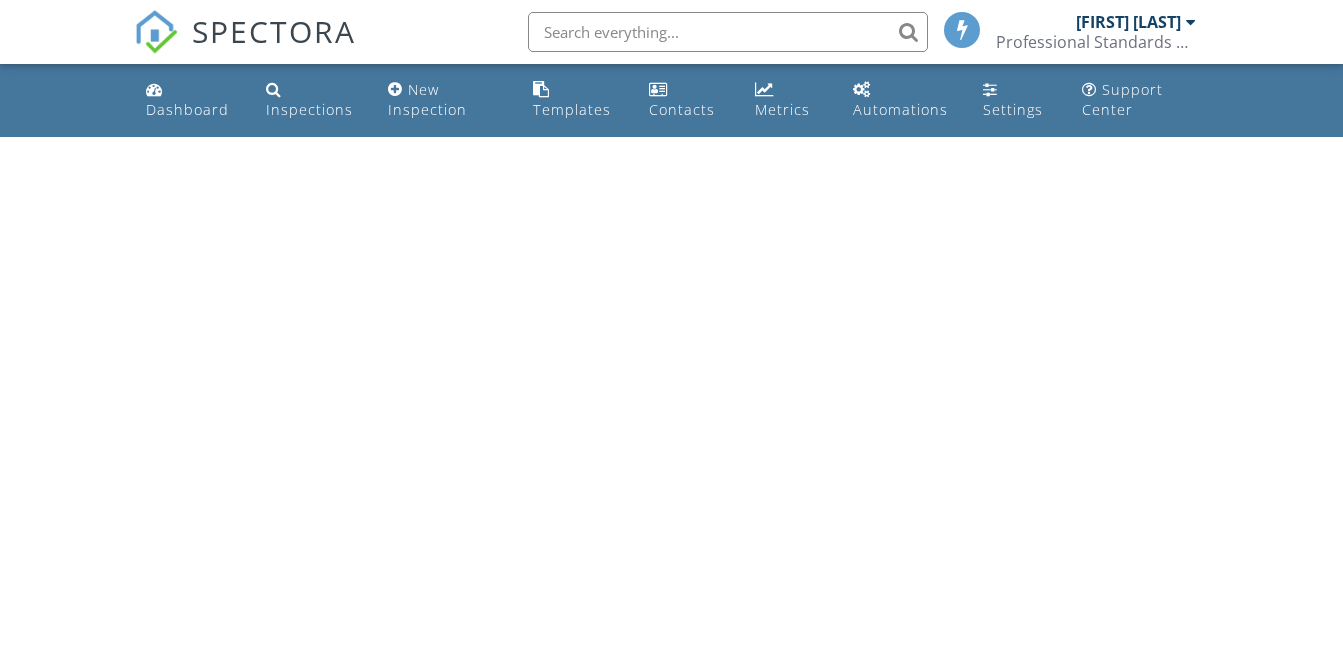 scroll, scrollTop: 0, scrollLeft: 0, axis: both 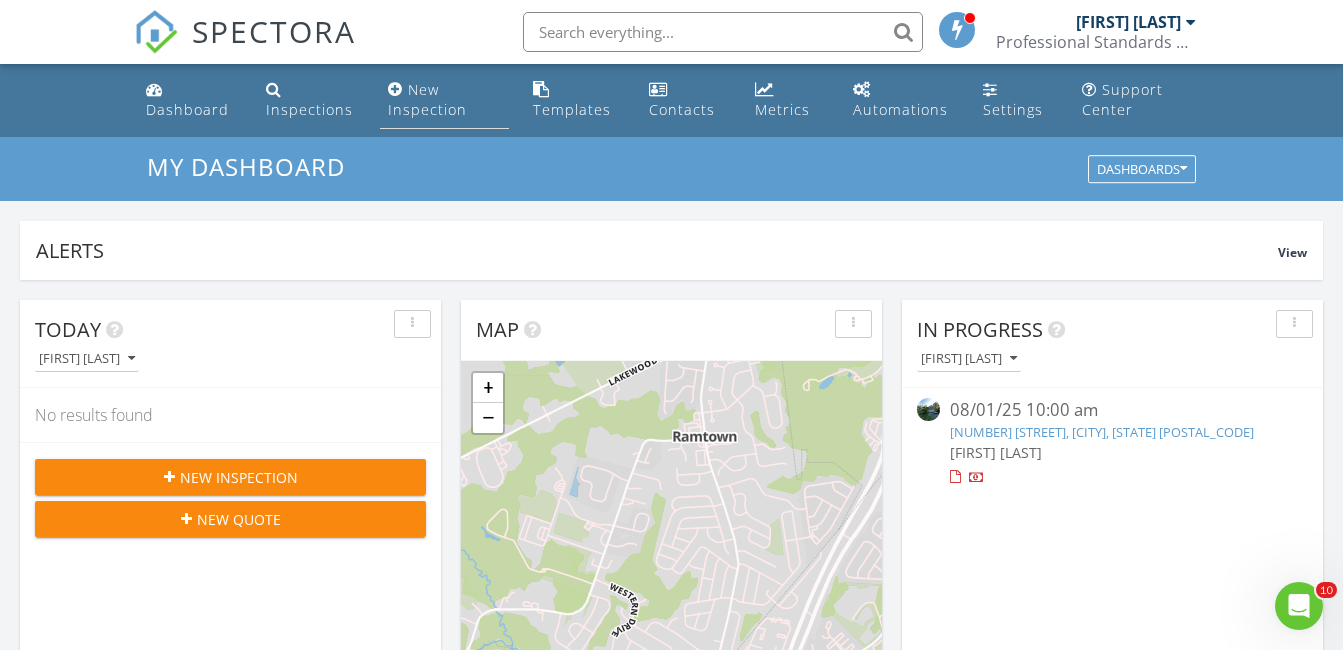 click on "New Inspection" at bounding box center (427, 99) 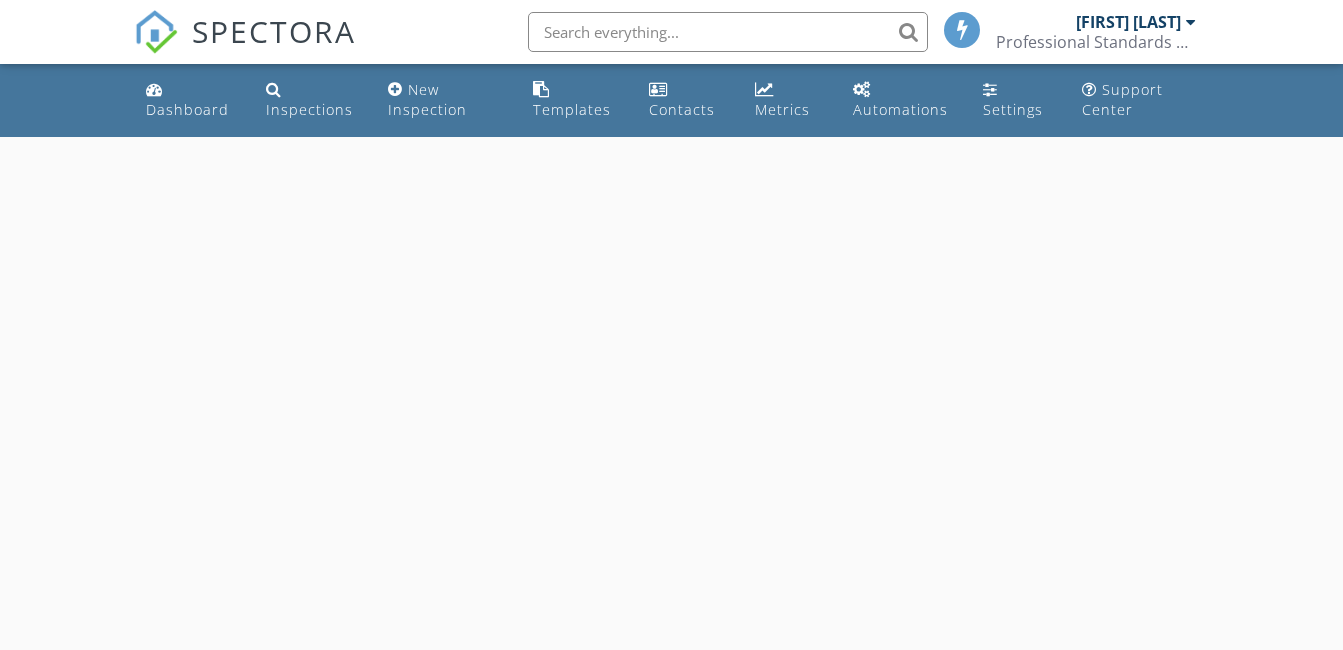 scroll, scrollTop: 0, scrollLeft: 0, axis: both 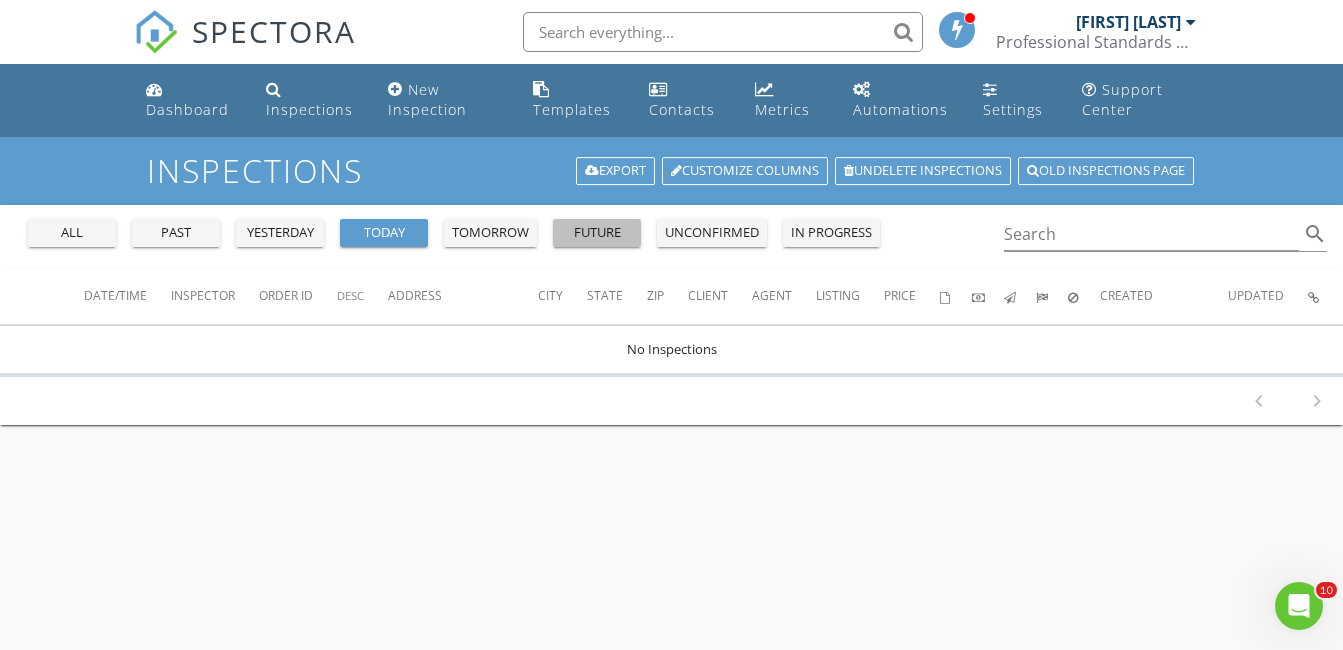 click on "future" at bounding box center [597, 233] 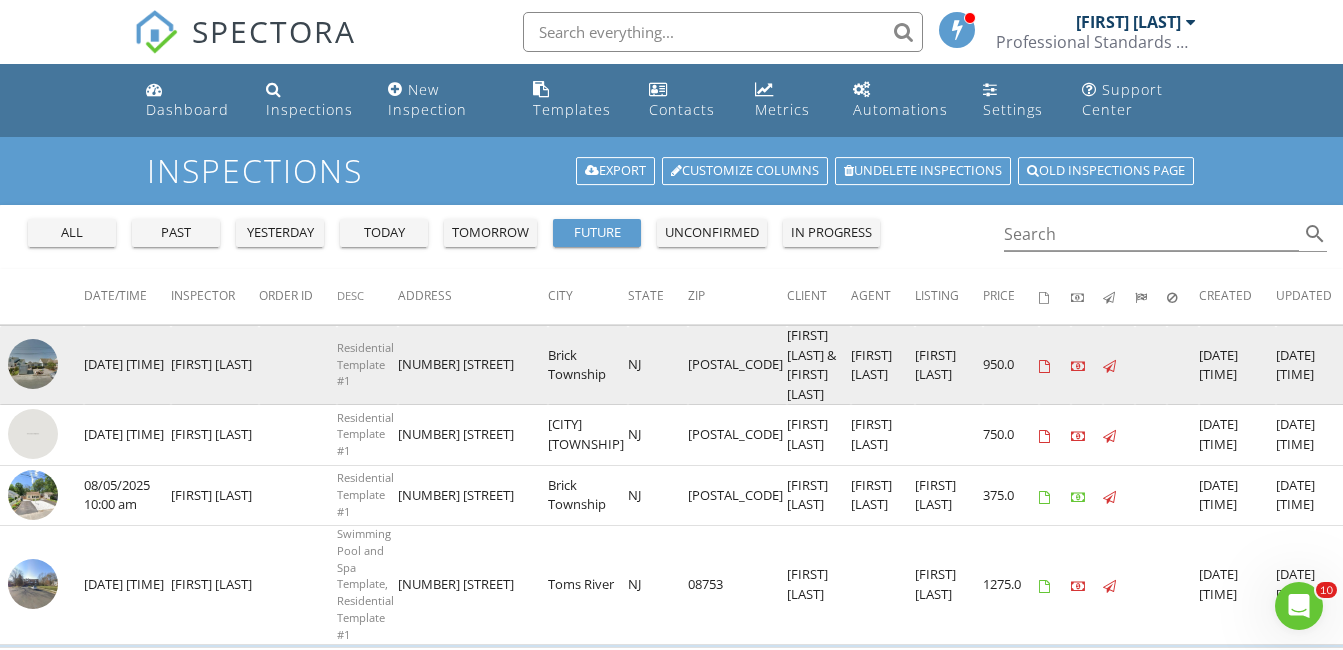 click at bounding box center (33, 364) 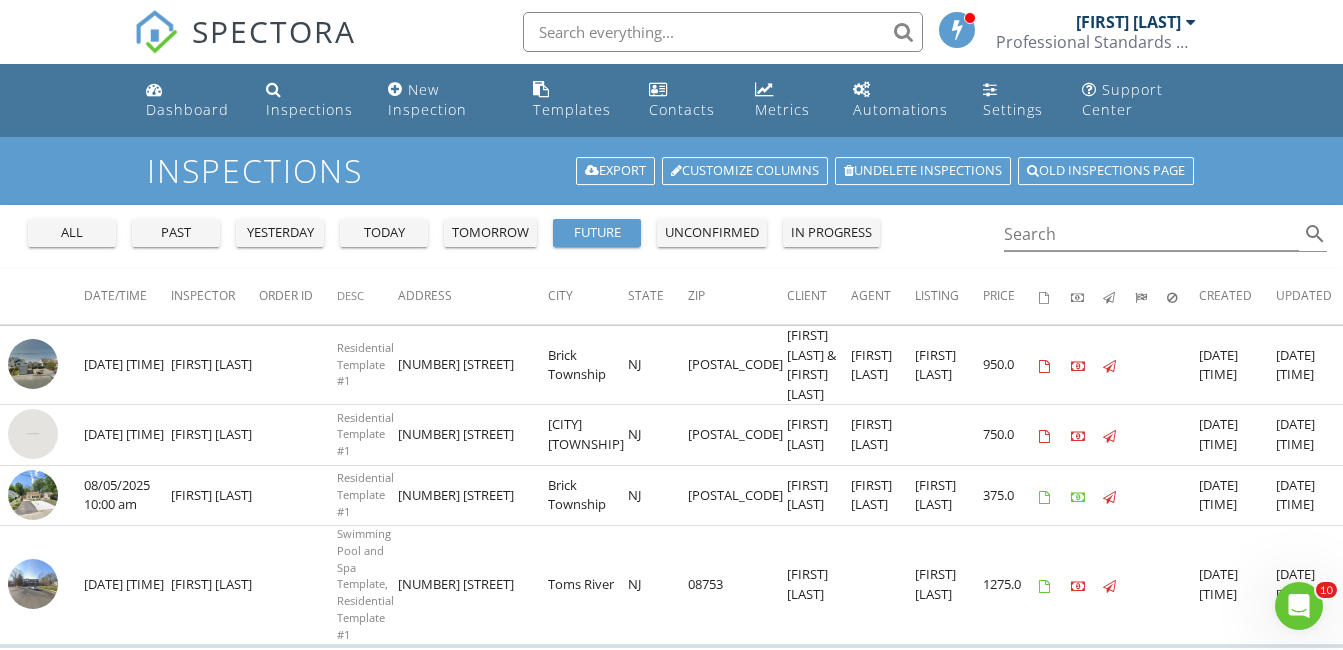 click on "yesterday" at bounding box center [280, 233] 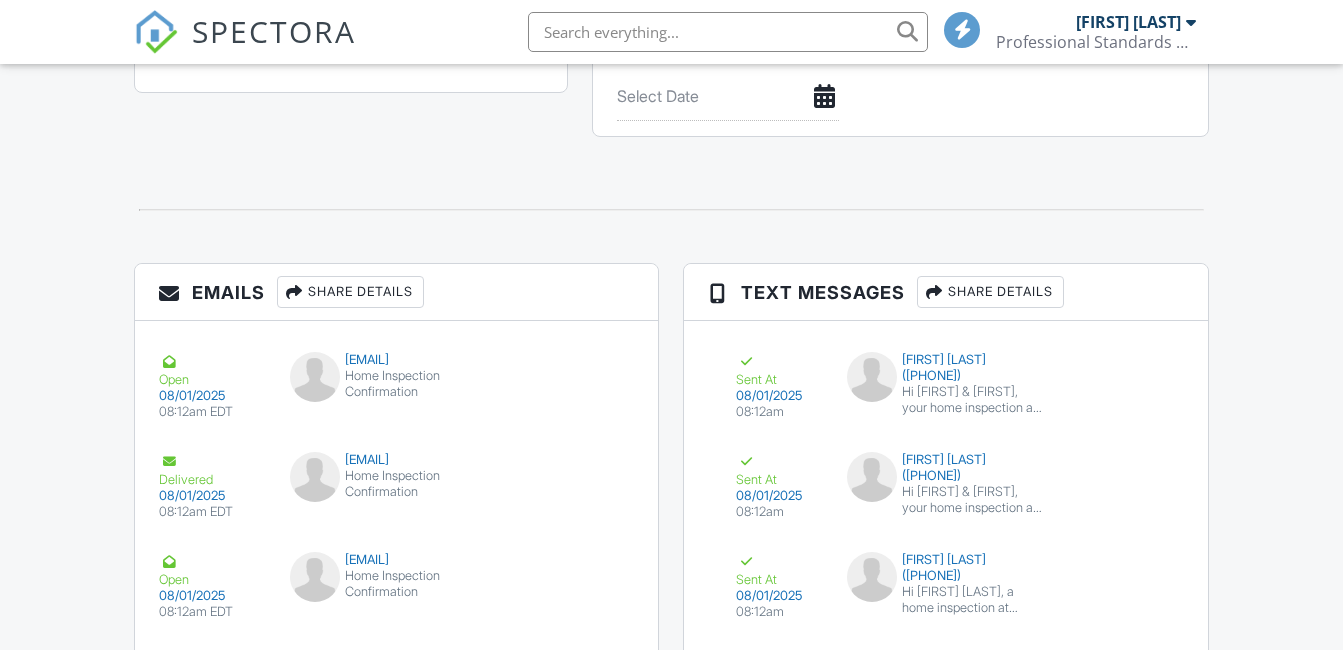 scroll, scrollTop: 2400, scrollLeft: 0, axis: vertical 